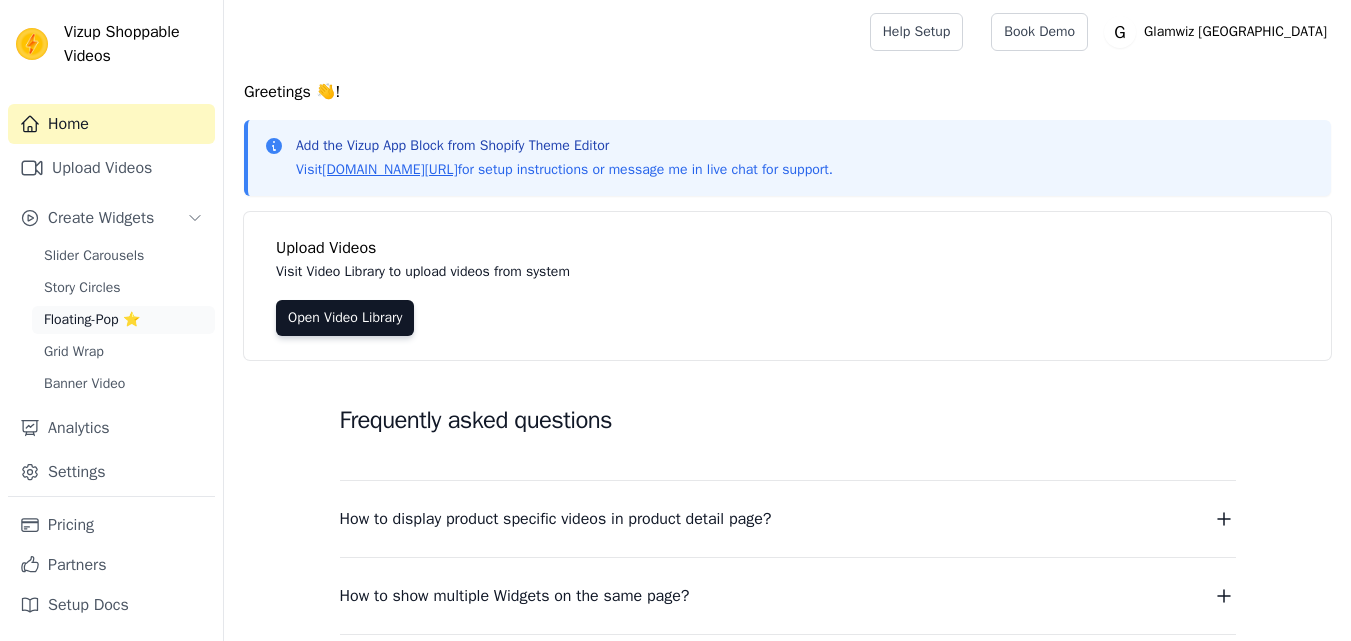 scroll, scrollTop: 0, scrollLeft: 0, axis: both 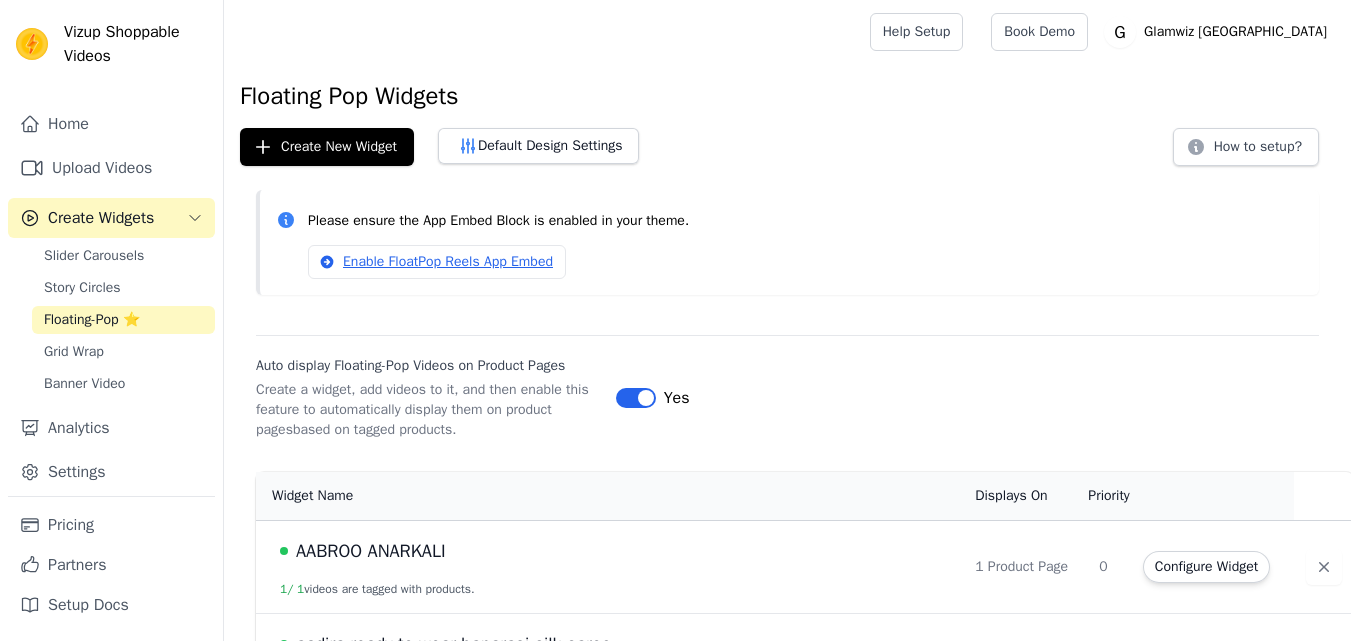 click on "Upload Videos" at bounding box center [111, 168] 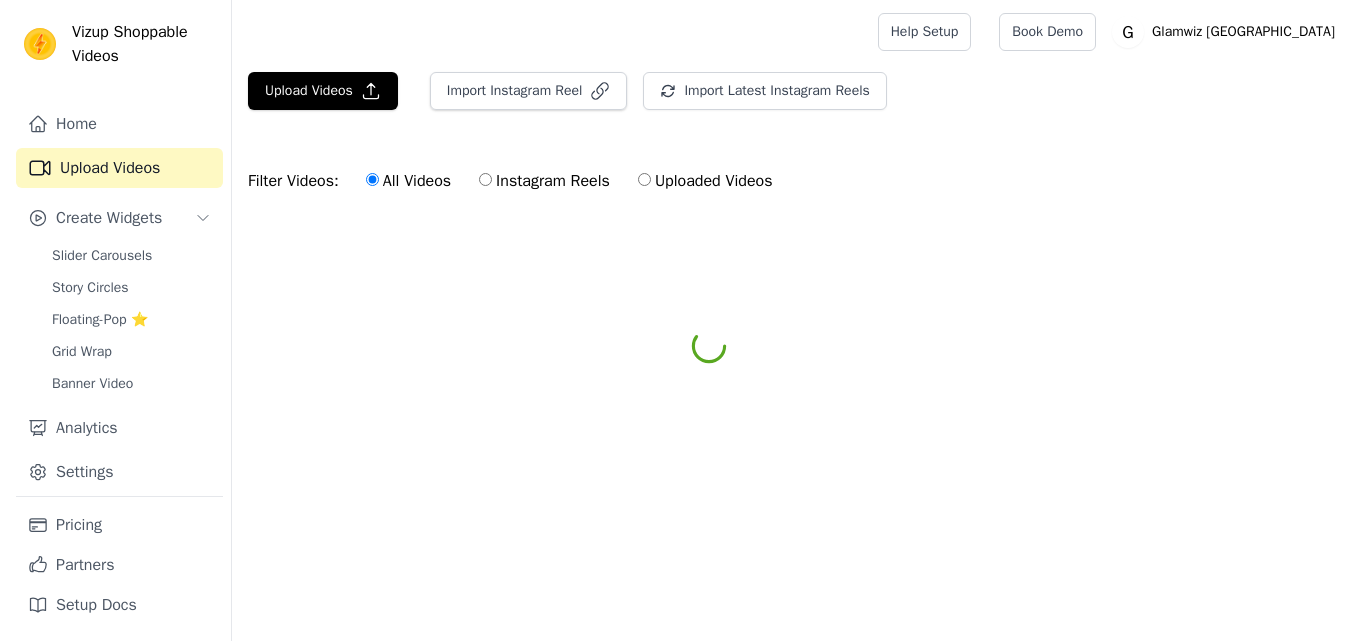 scroll, scrollTop: 0, scrollLeft: 0, axis: both 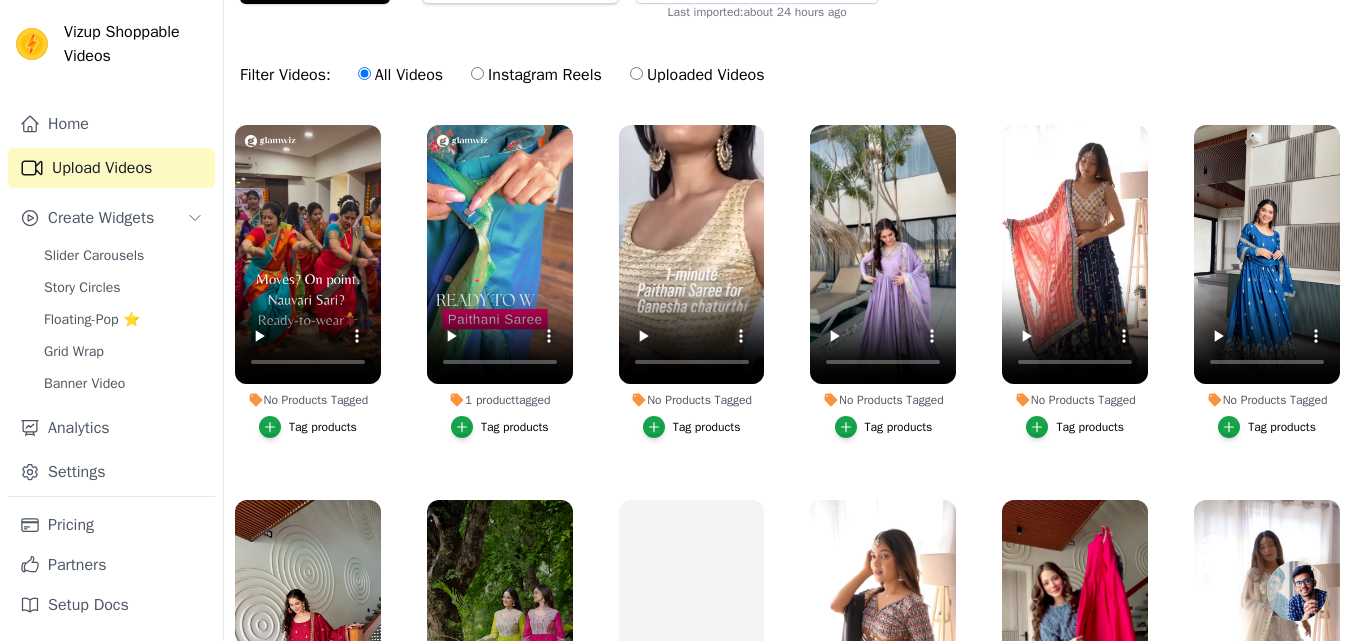 click on "Tag products" at bounding box center [515, 427] 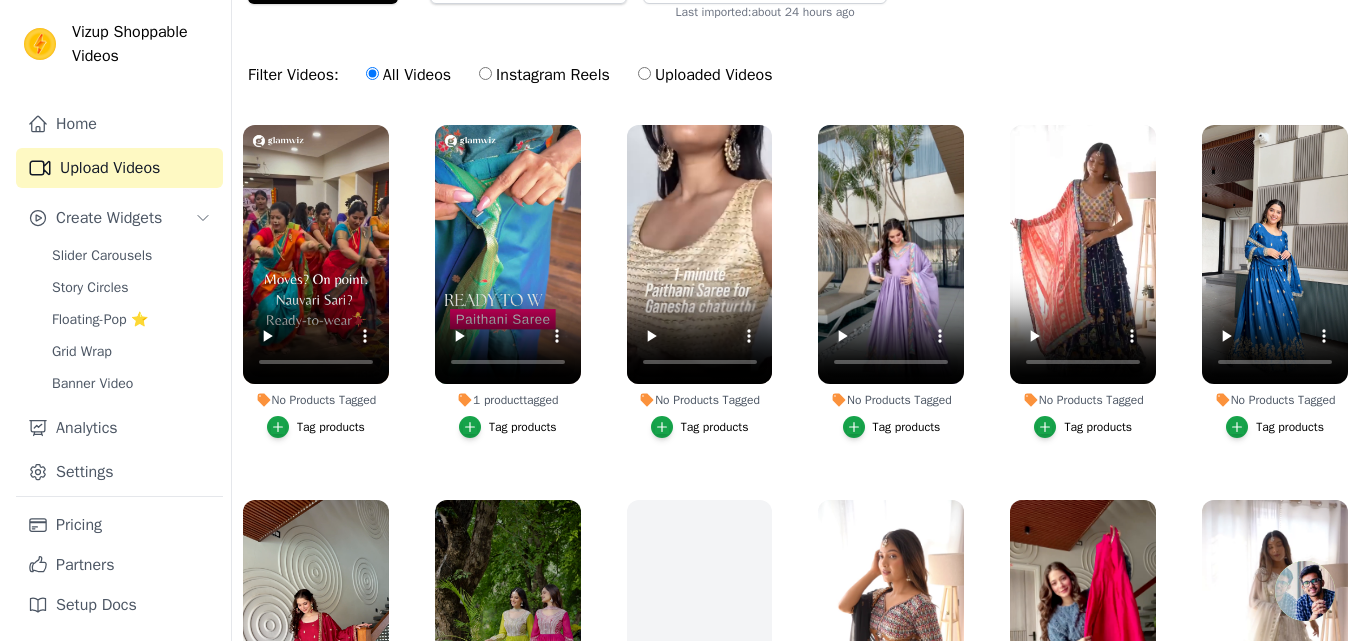 scroll, scrollTop: 0, scrollLeft: 0, axis: both 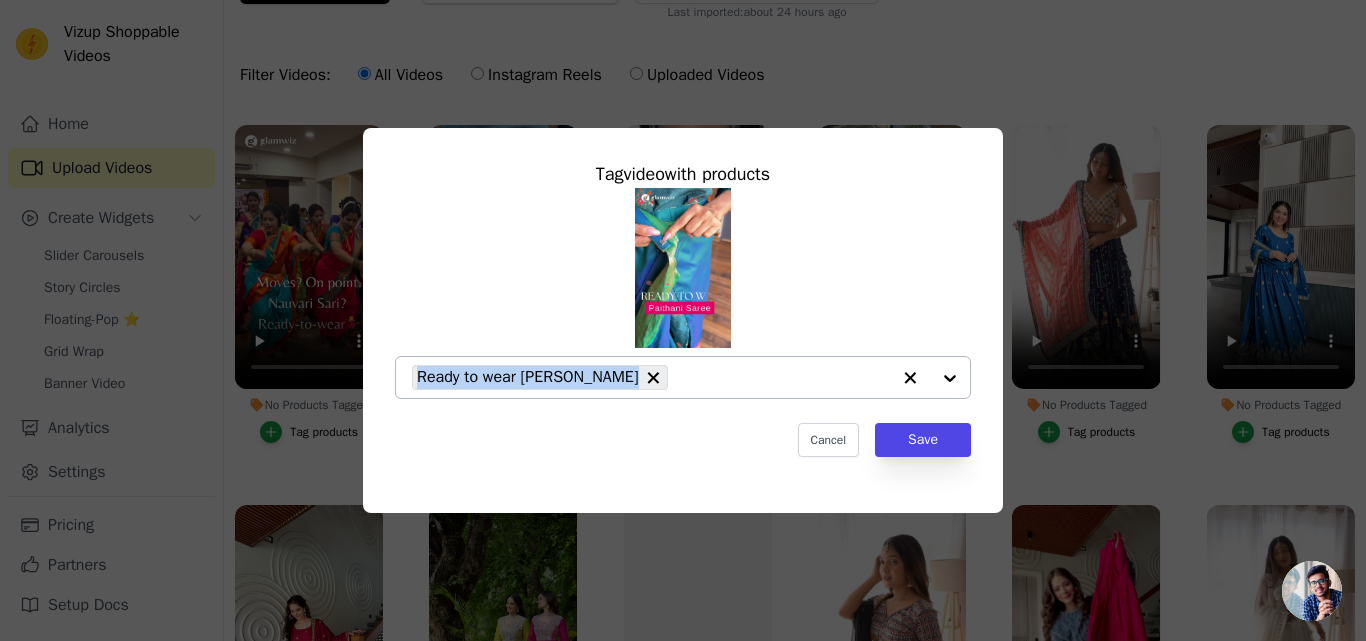 copy on "Ready to wear Kamal Paithani Saree" 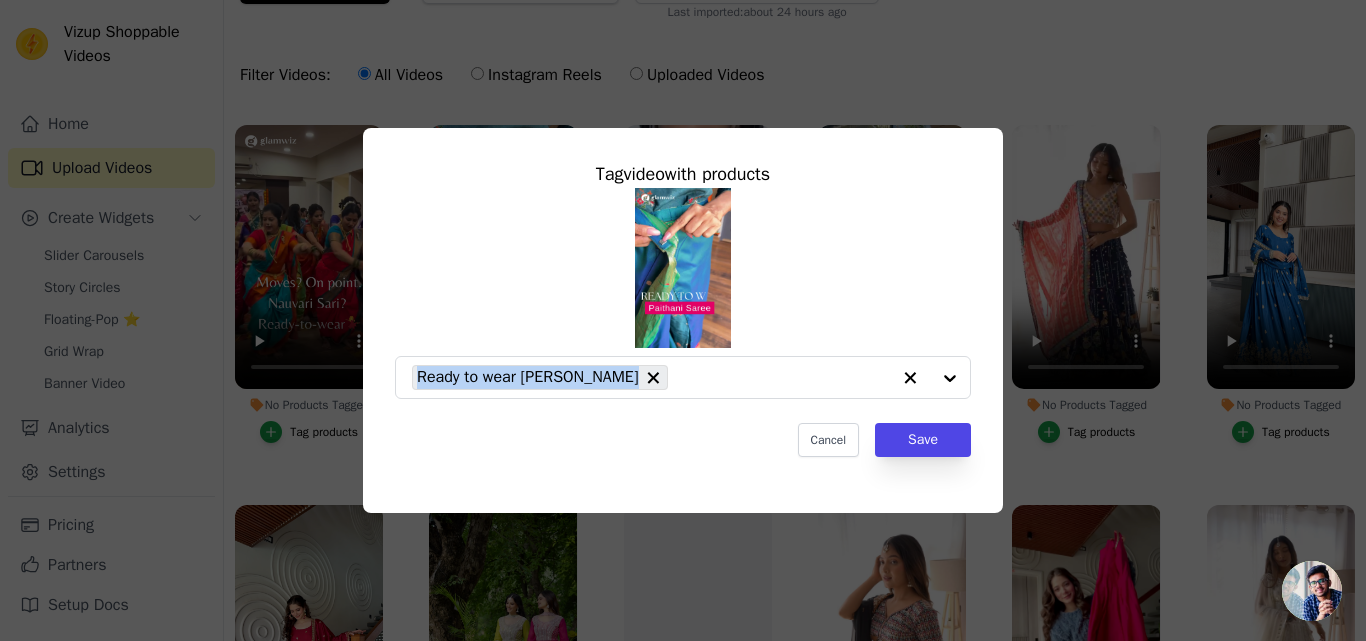 drag, startPoint x: 675, startPoint y: 377, endPoint x: 669, endPoint y: 54, distance: 323.05573 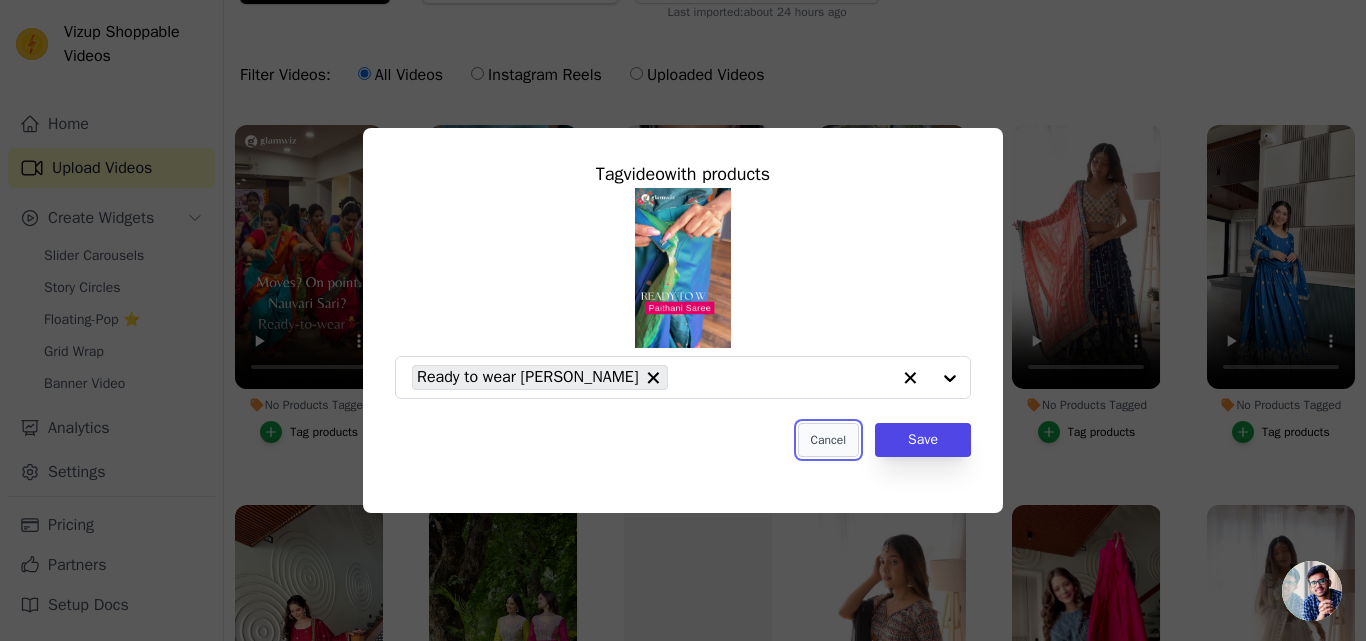 click on "Cancel" at bounding box center [828, 440] 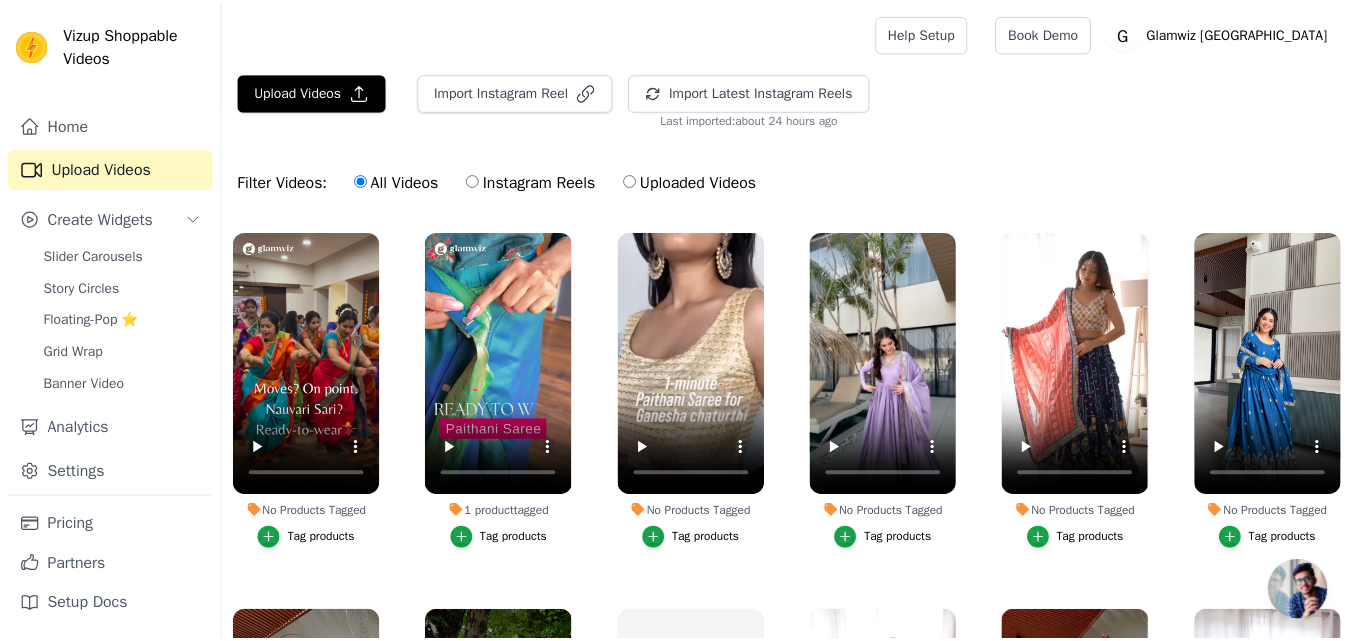 scroll, scrollTop: 106, scrollLeft: 0, axis: vertical 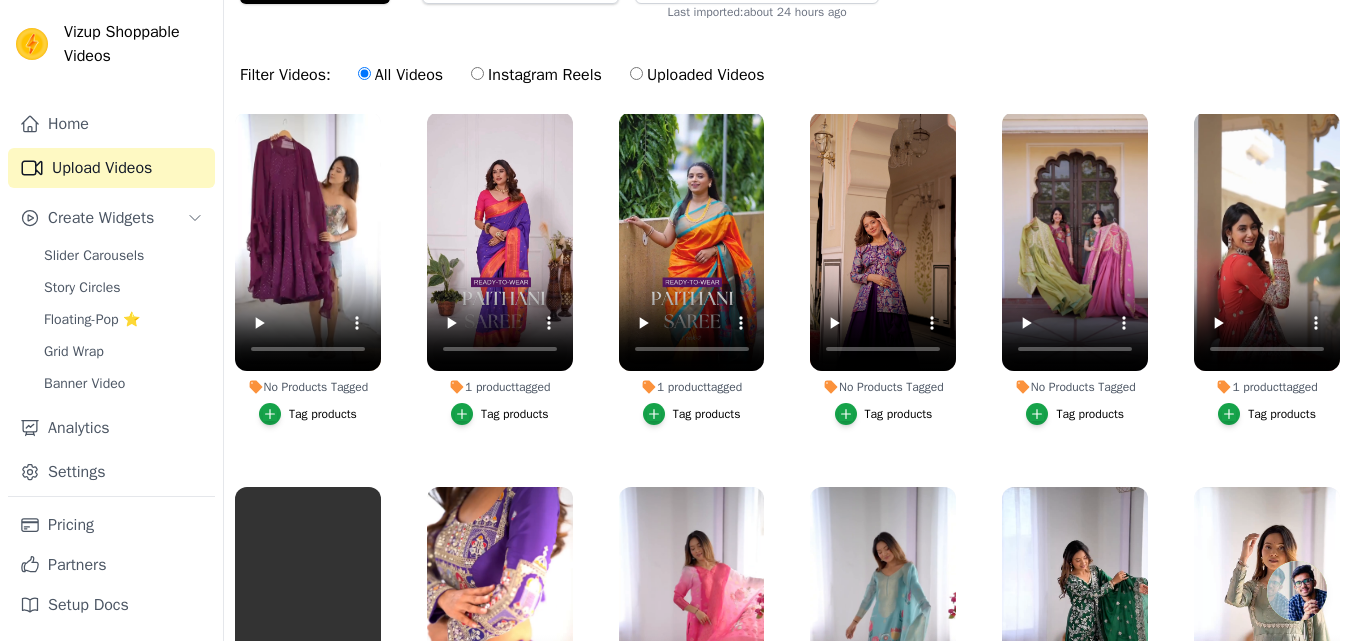 click on "Tag products" at bounding box center (515, 414) 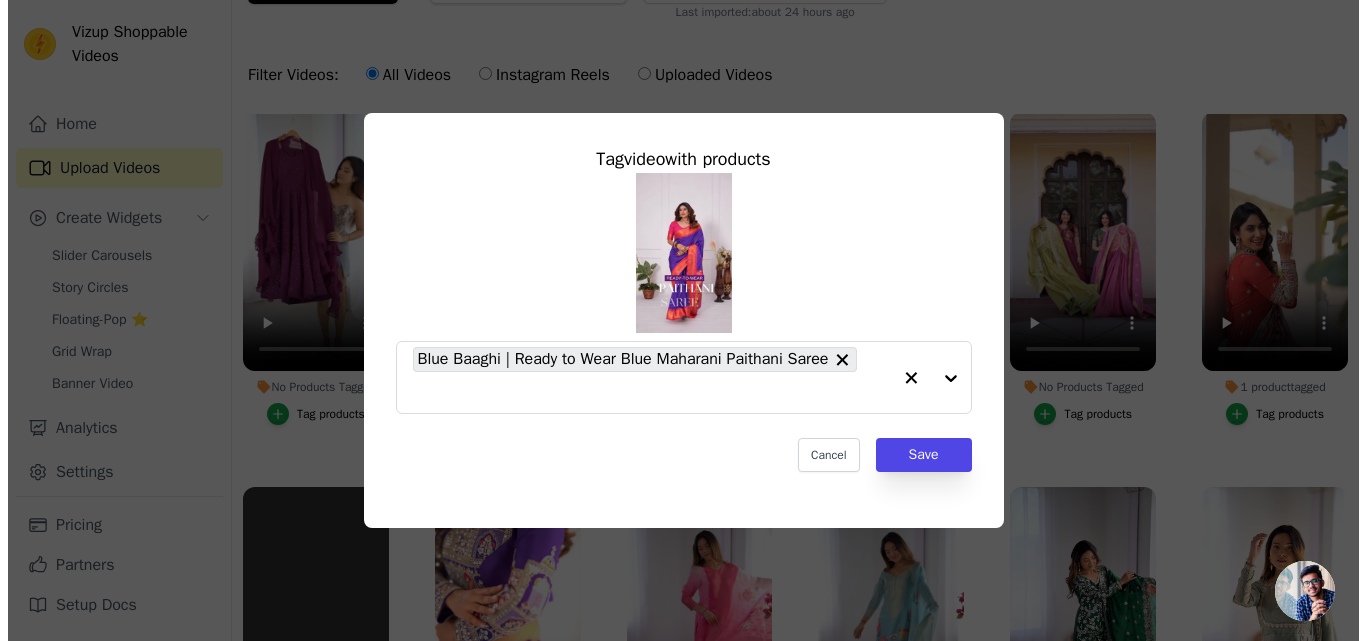 scroll, scrollTop: 0, scrollLeft: 0, axis: both 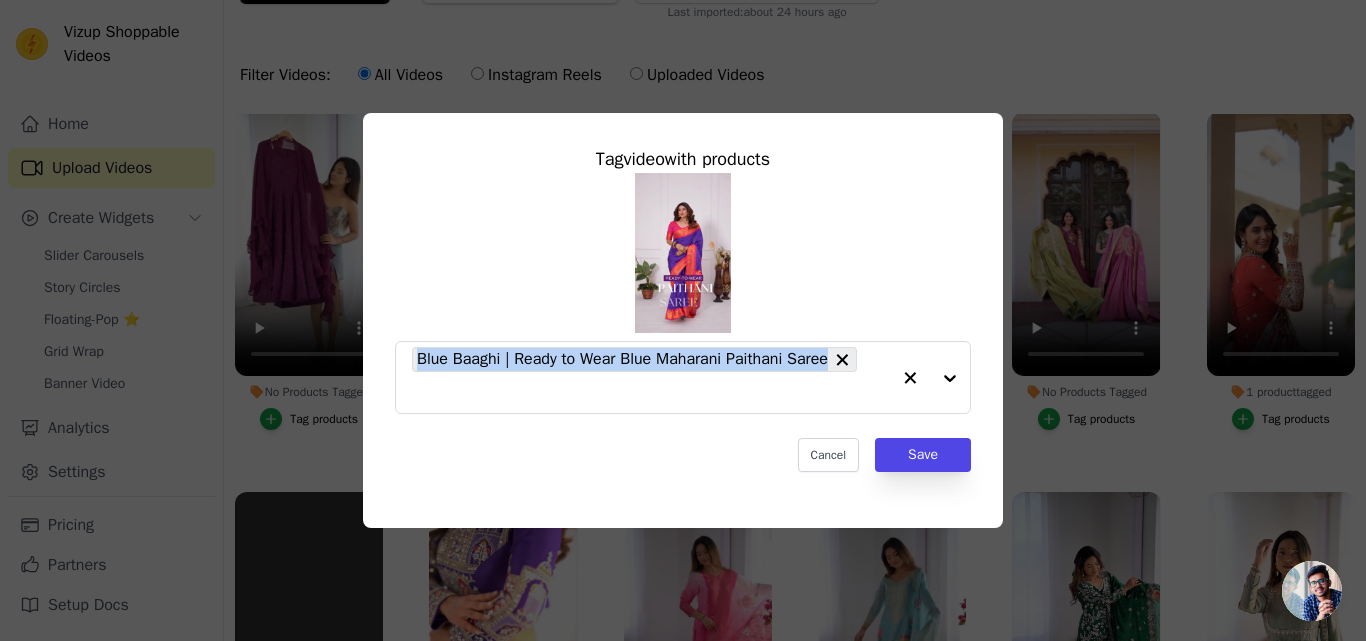 copy on "Blue Baaghi | Ready to Wear Blue Maharani Paithani Saree" 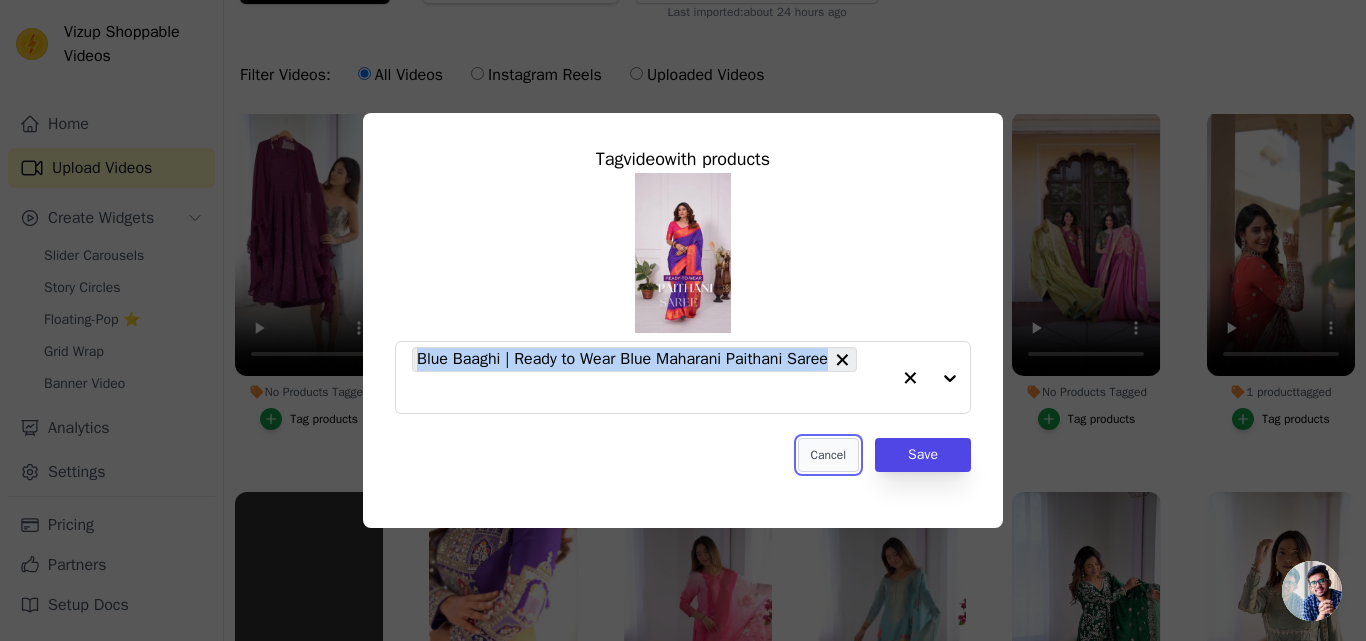 click on "Cancel" at bounding box center (828, 455) 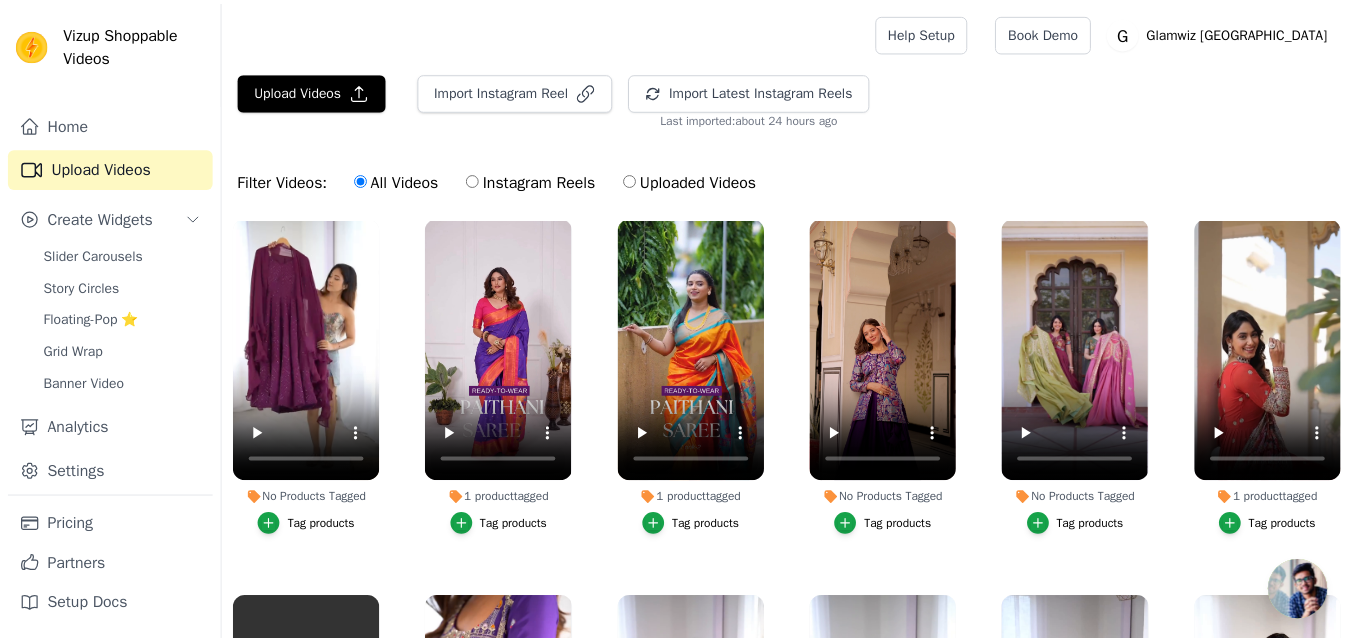 scroll, scrollTop: 106, scrollLeft: 0, axis: vertical 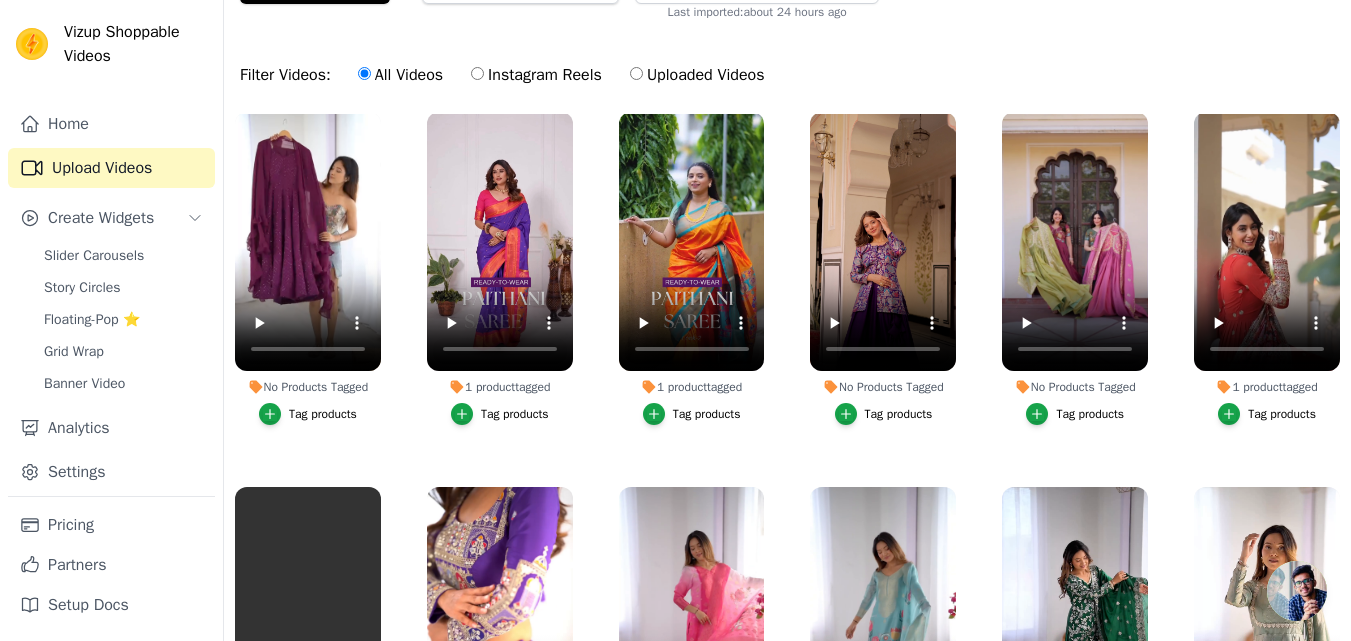 click on "Tag products" at bounding box center [707, 414] 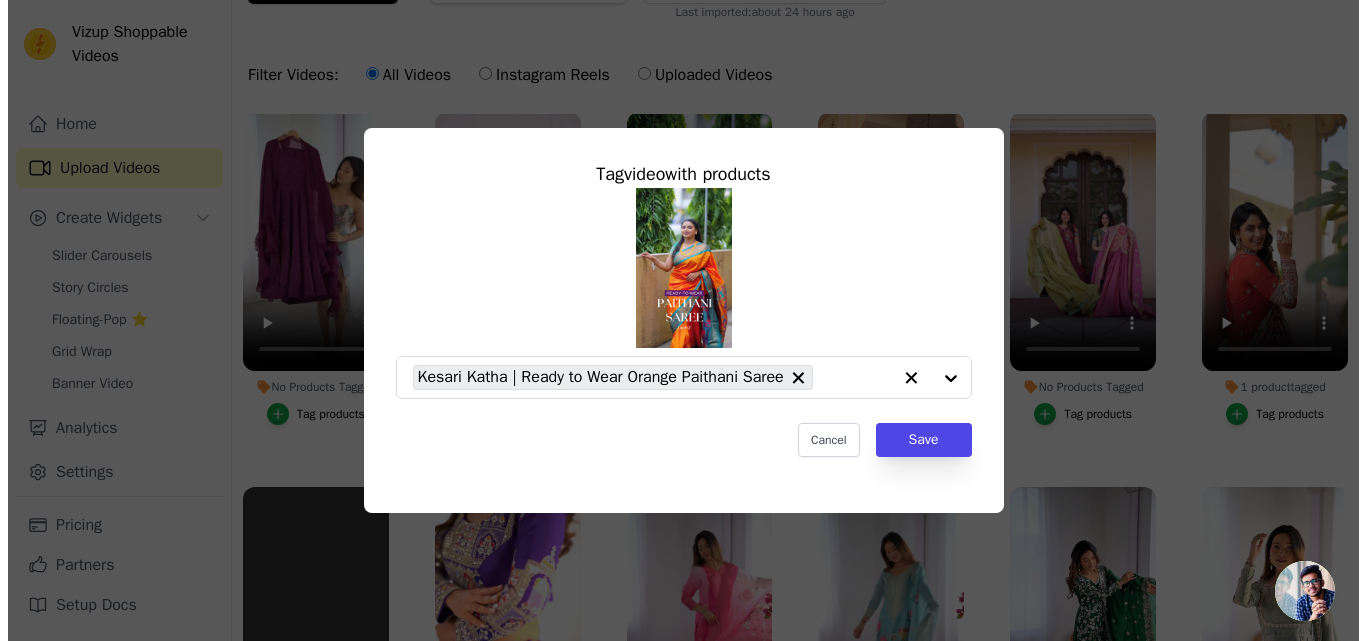 scroll, scrollTop: 0, scrollLeft: 0, axis: both 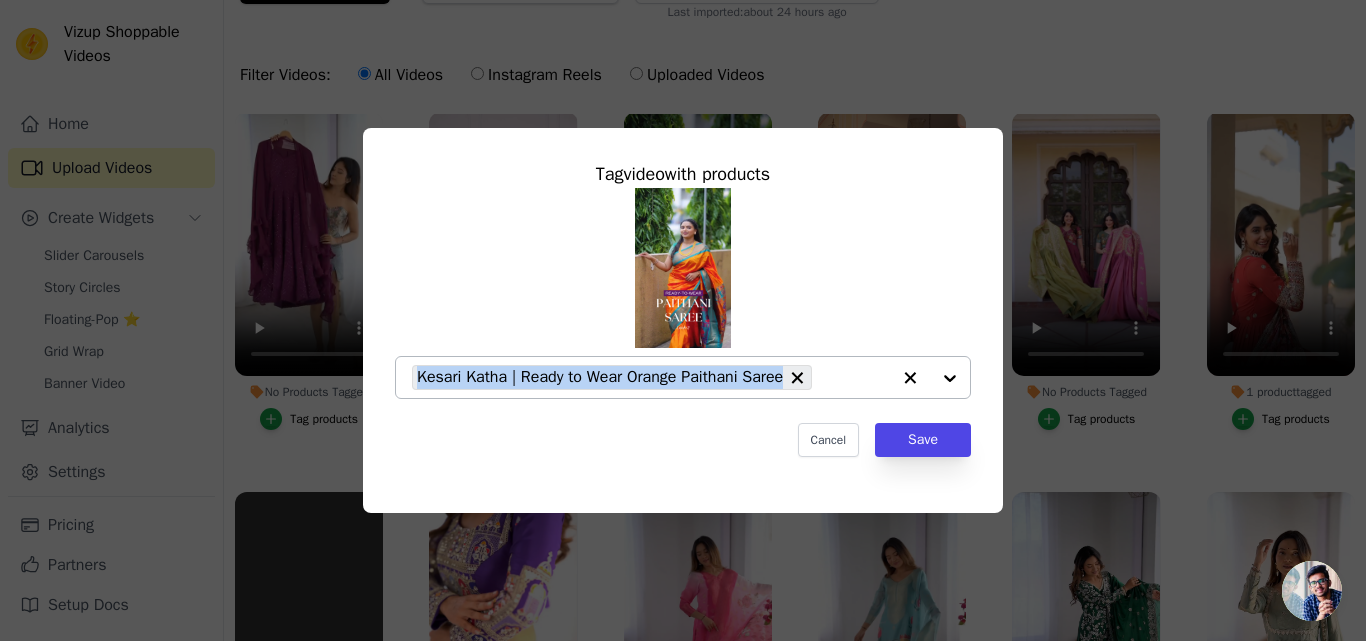 copy on "Kesari Katha | Ready to Wear Orange Paithani Saree" 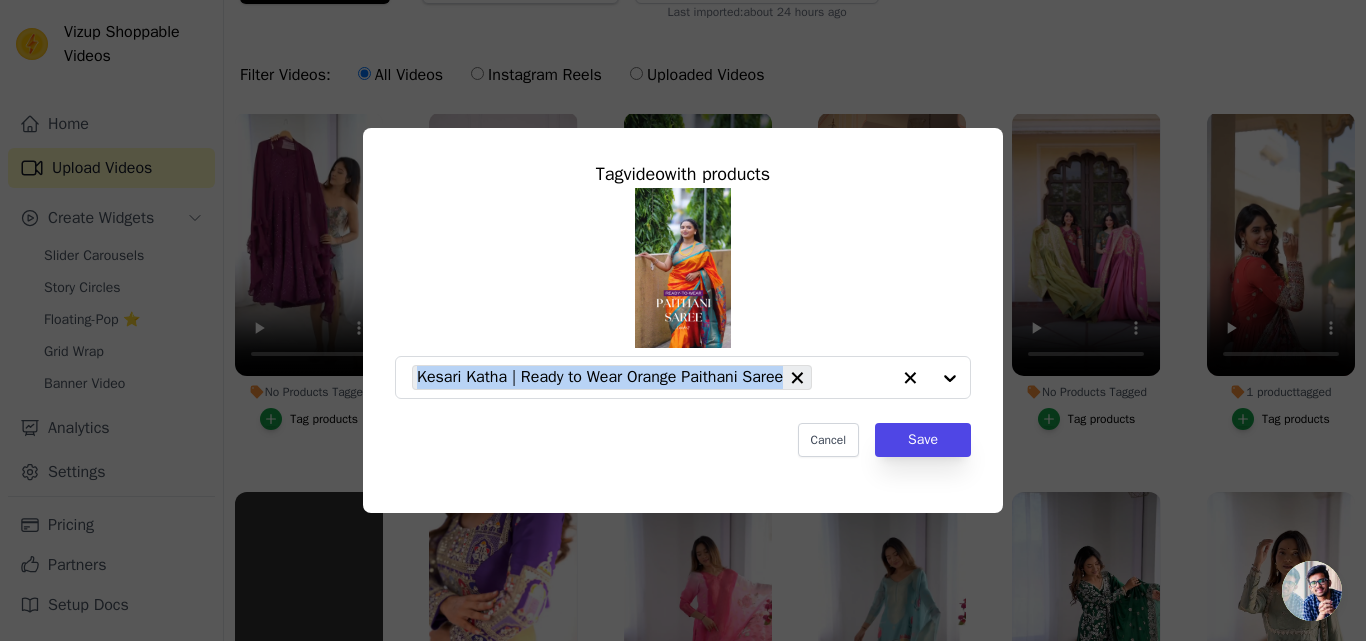 drag, startPoint x: 782, startPoint y: 379, endPoint x: 298, endPoint y: 39, distance: 591.48627 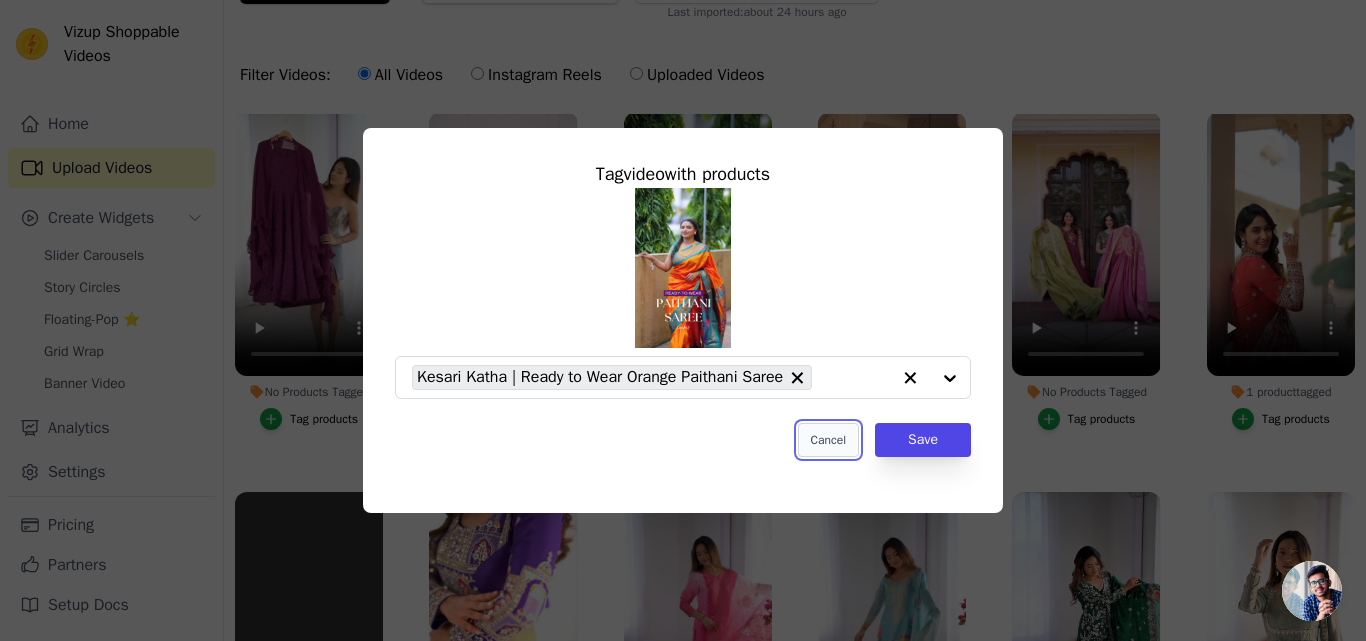 click on "Cancel" at bounding box center [828, 440] 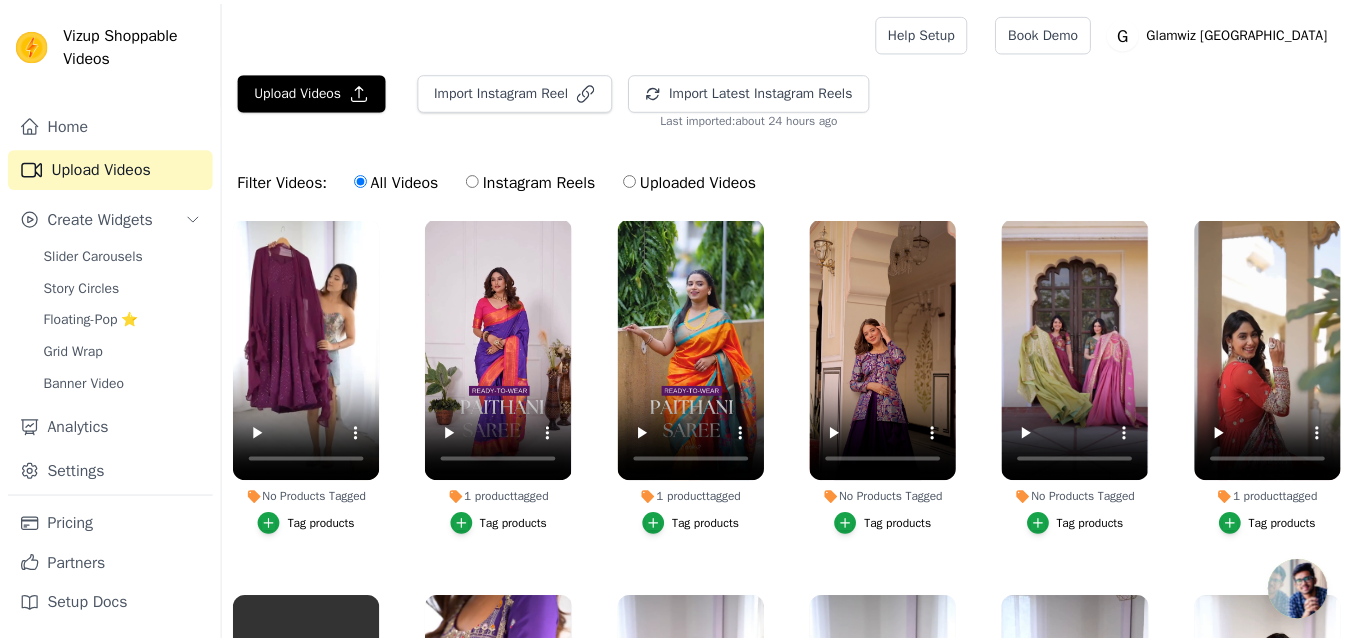 scroll, scrollTop: 106, scrollLeft: 0, axis: vertical 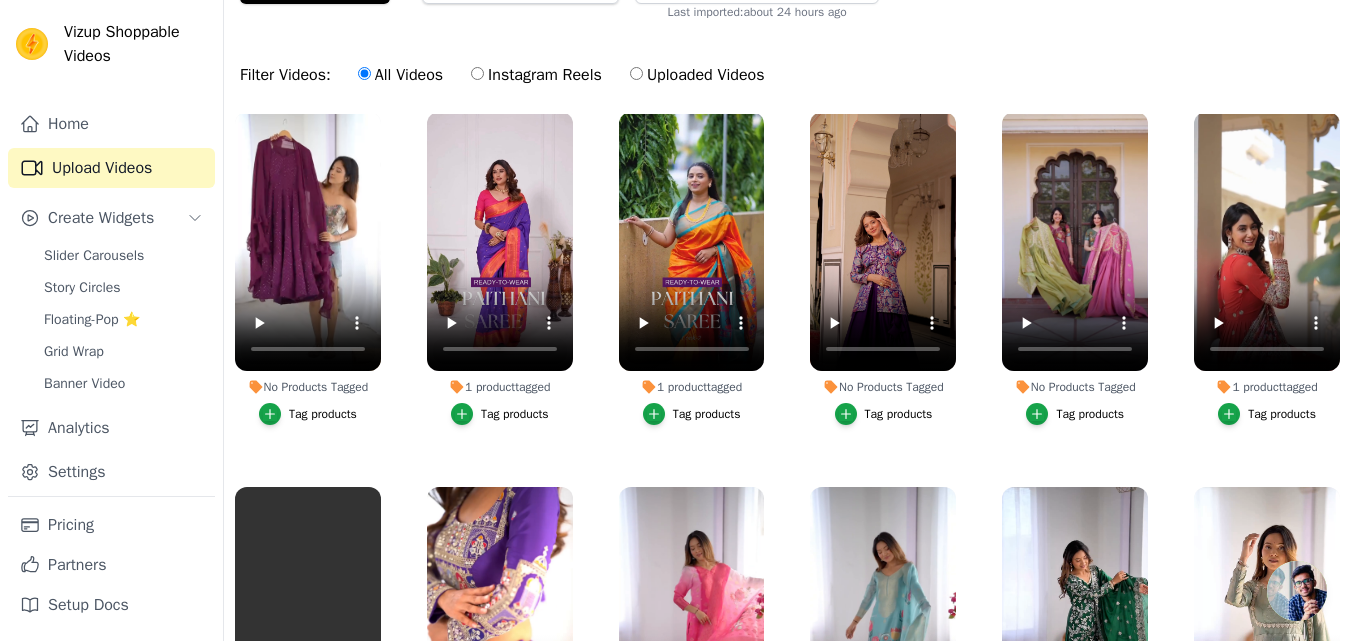 click on "Tag products" at bounding box center [1267, 414] 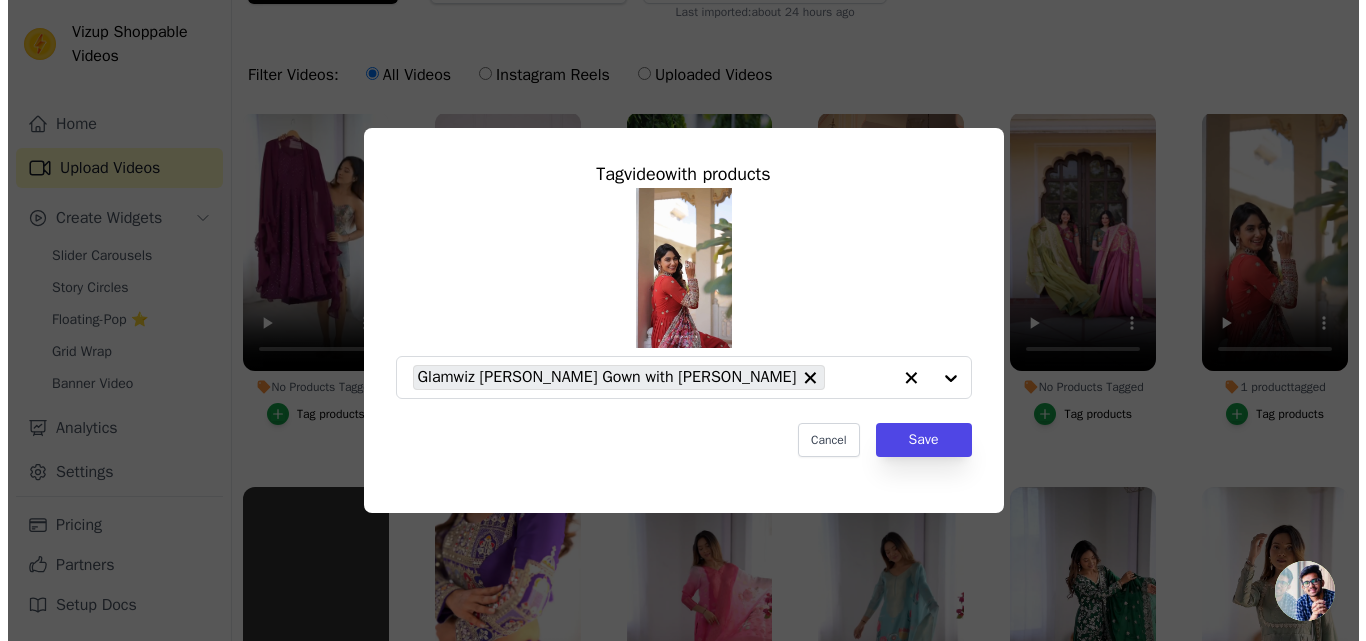 scroll, scrollTop: 0, scrollLeft: 0, axis: both 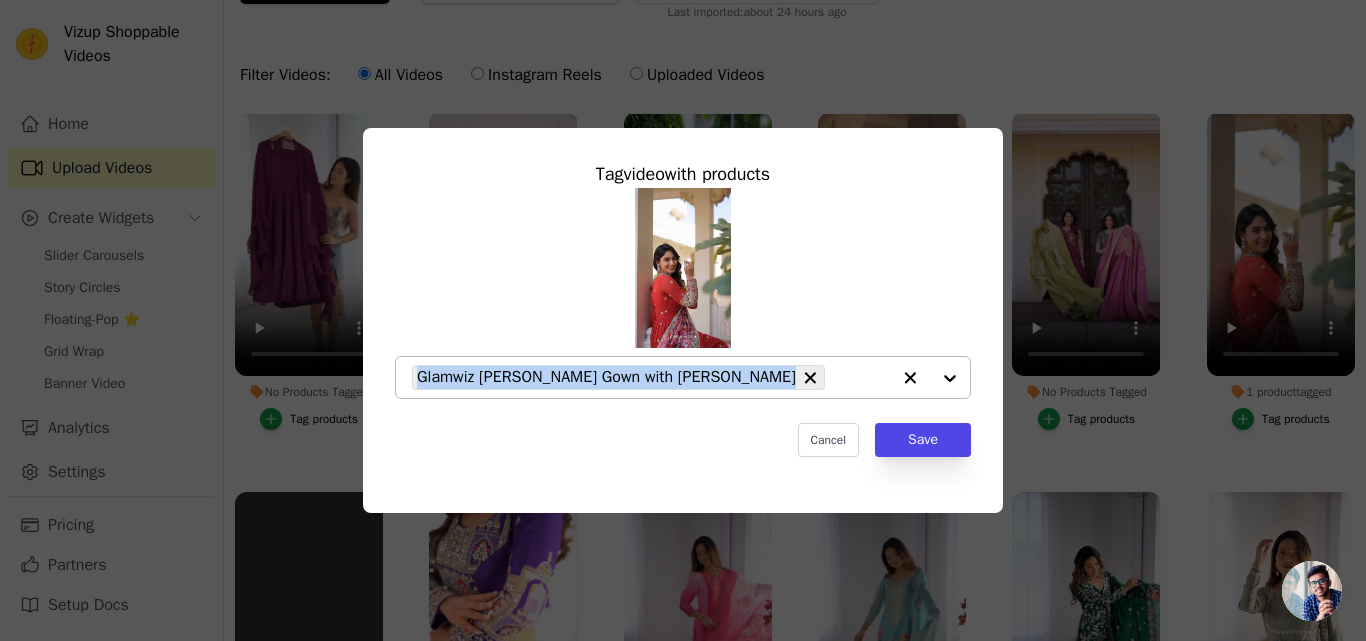 copy on "Glamwiz Georgette Anarkali Gown with Floral Dupatta" 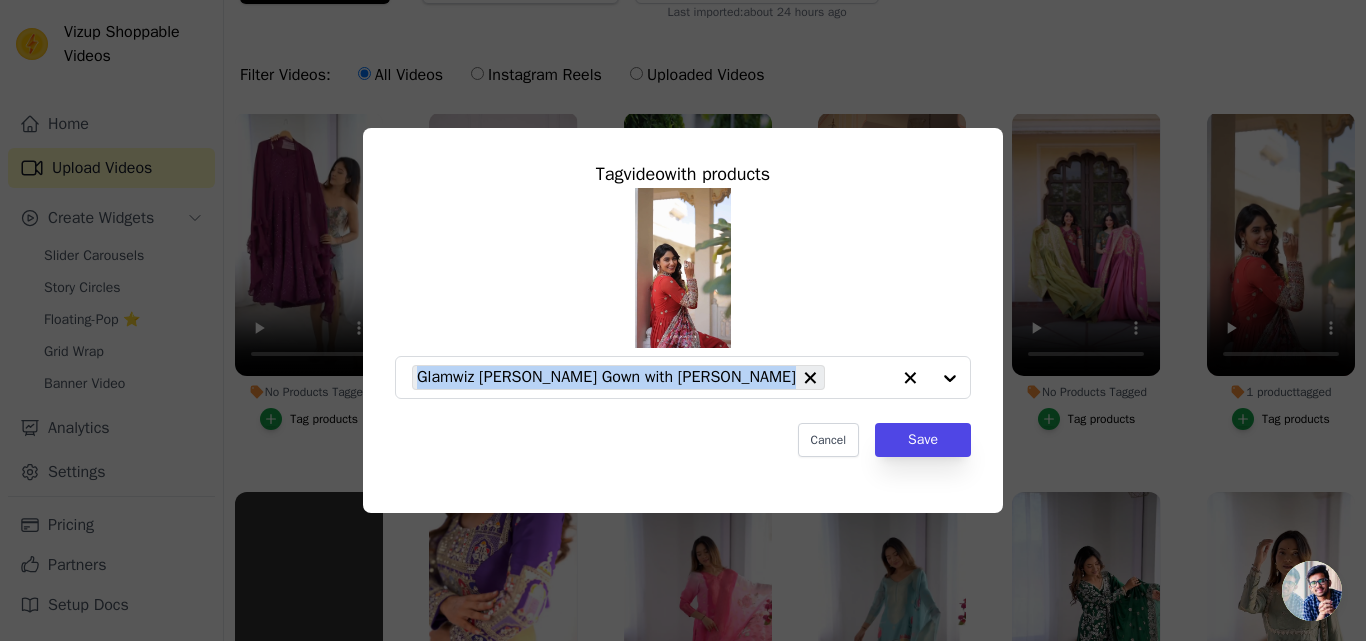 drag, startPoint x: 799, startPoint y: 387, endPoint x: 661, endPoint y: 53, distance: 361.38623 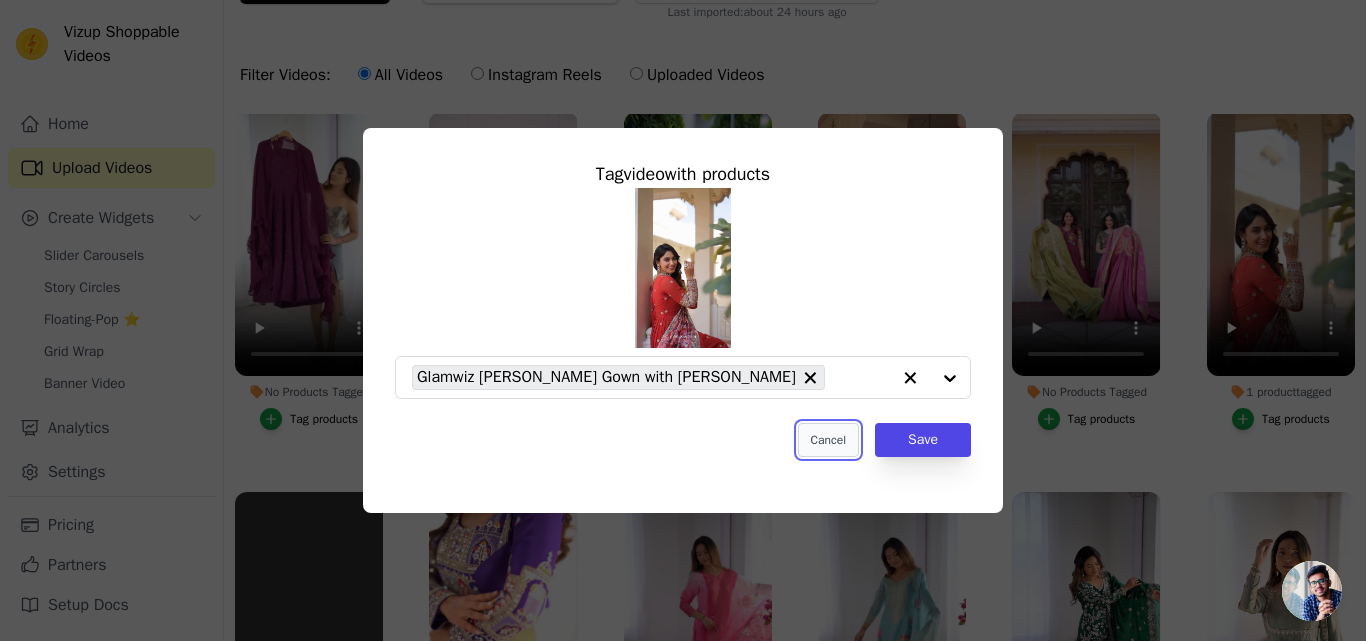 click on "Cancel" at bounding box center [828, 440] 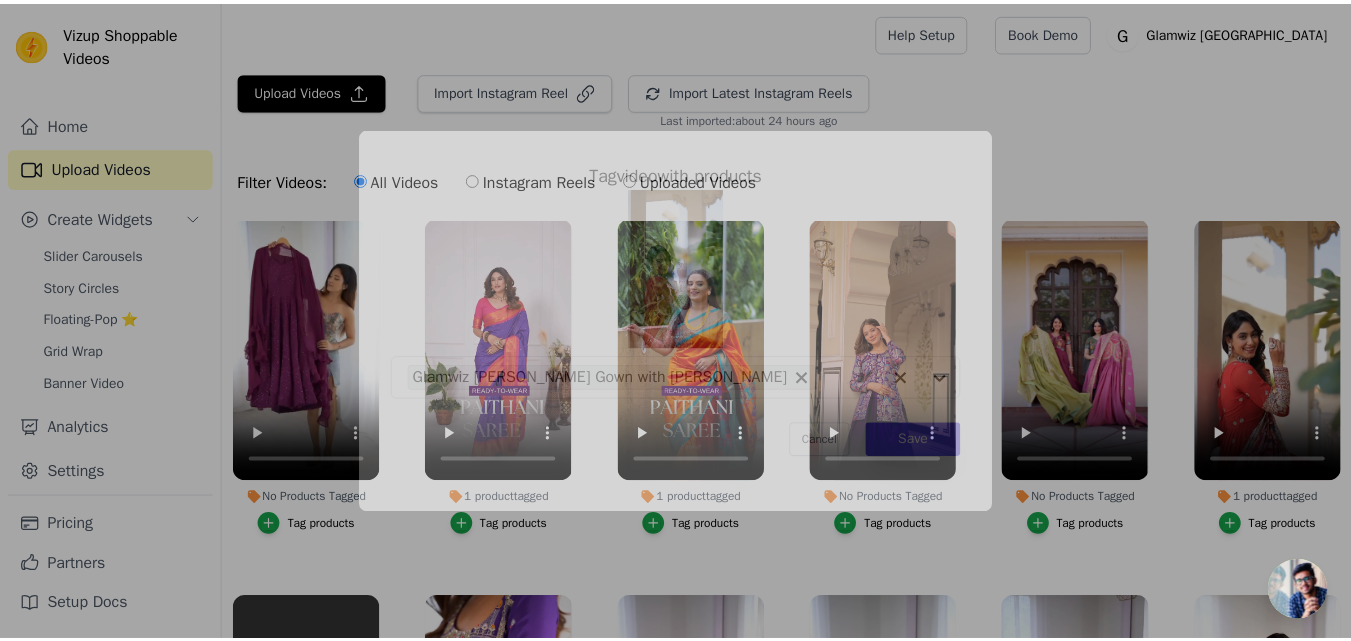 scroll, scrollTop: 106, scrollLeft: 0, axis: vertical 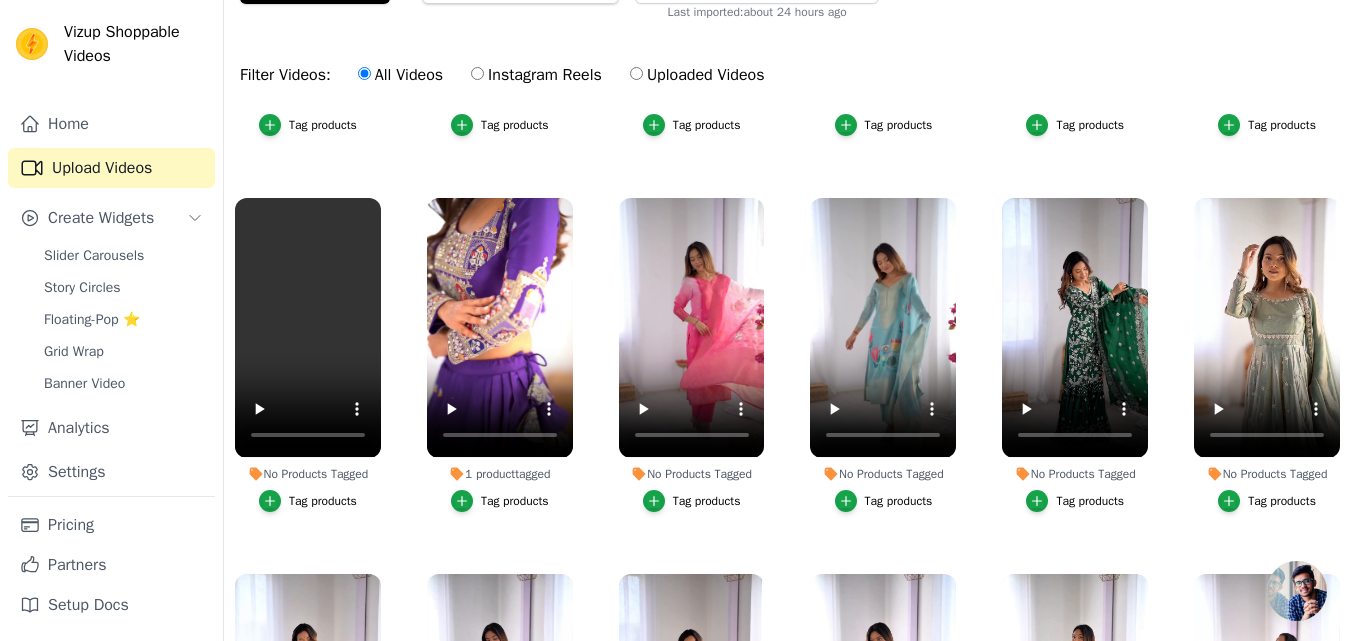 click on "Tag products" at bounding box center (515, 501) 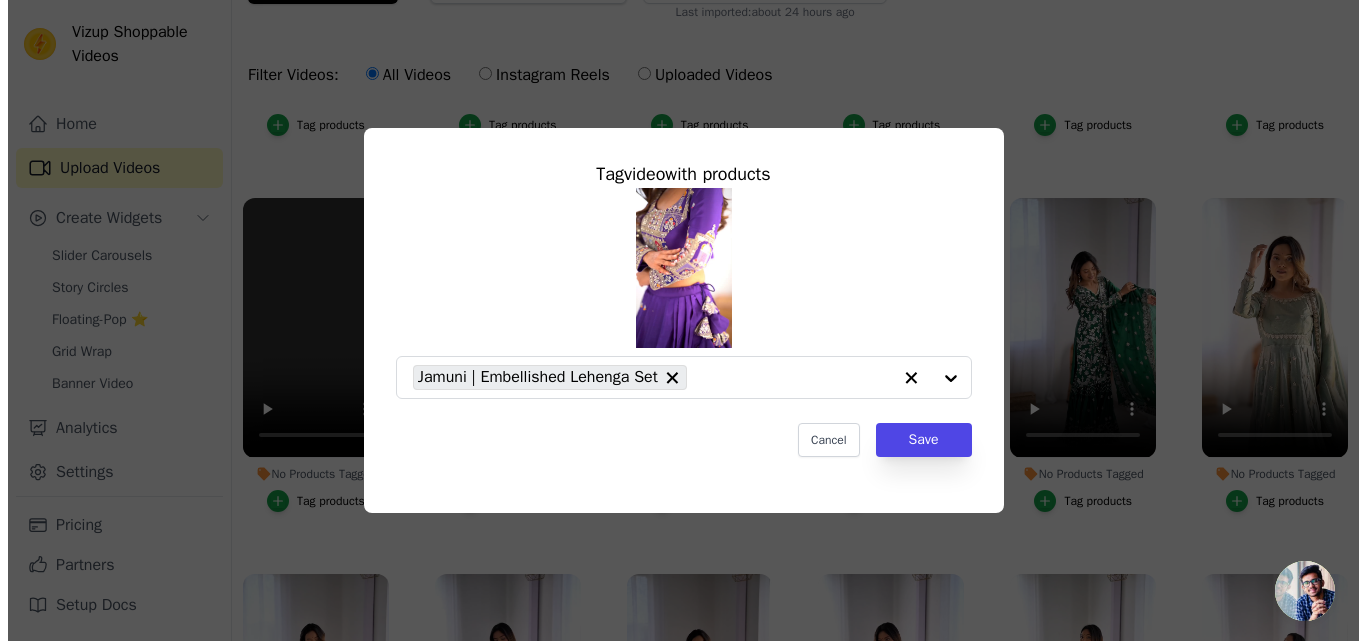 scroll, scrollTop: 0, scrollLeft: 0, axis: both 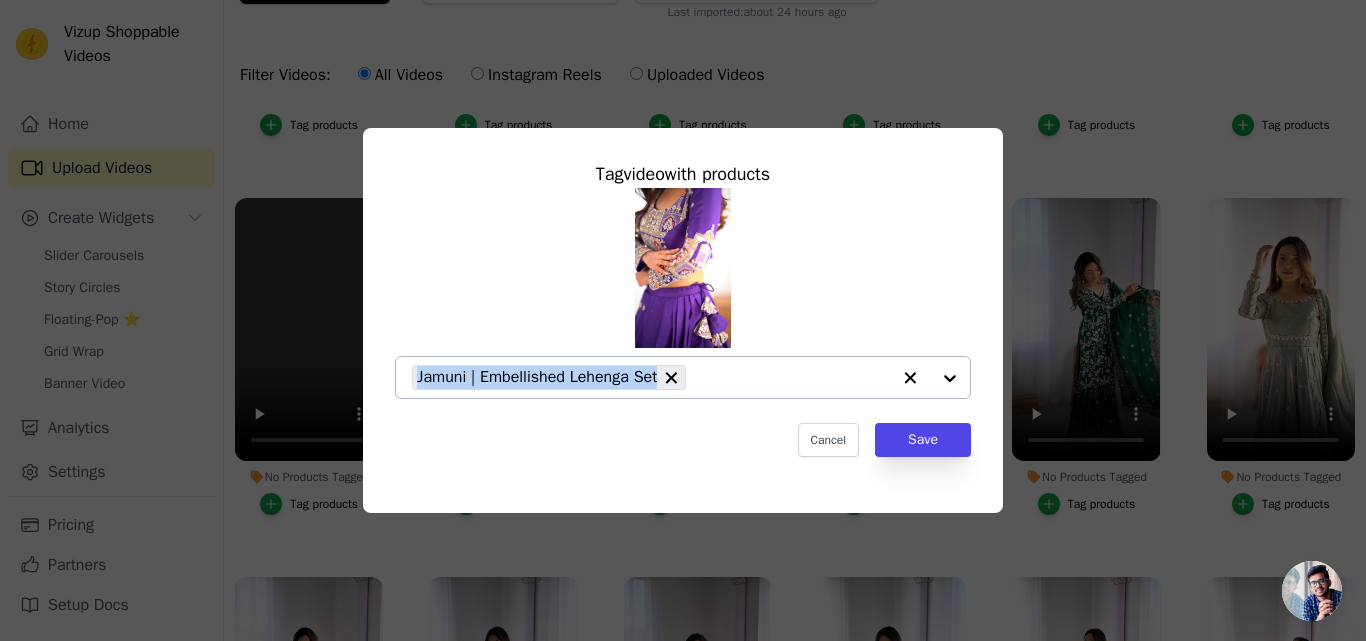 copy on "Jamuni | Embellished Lehenga Set" 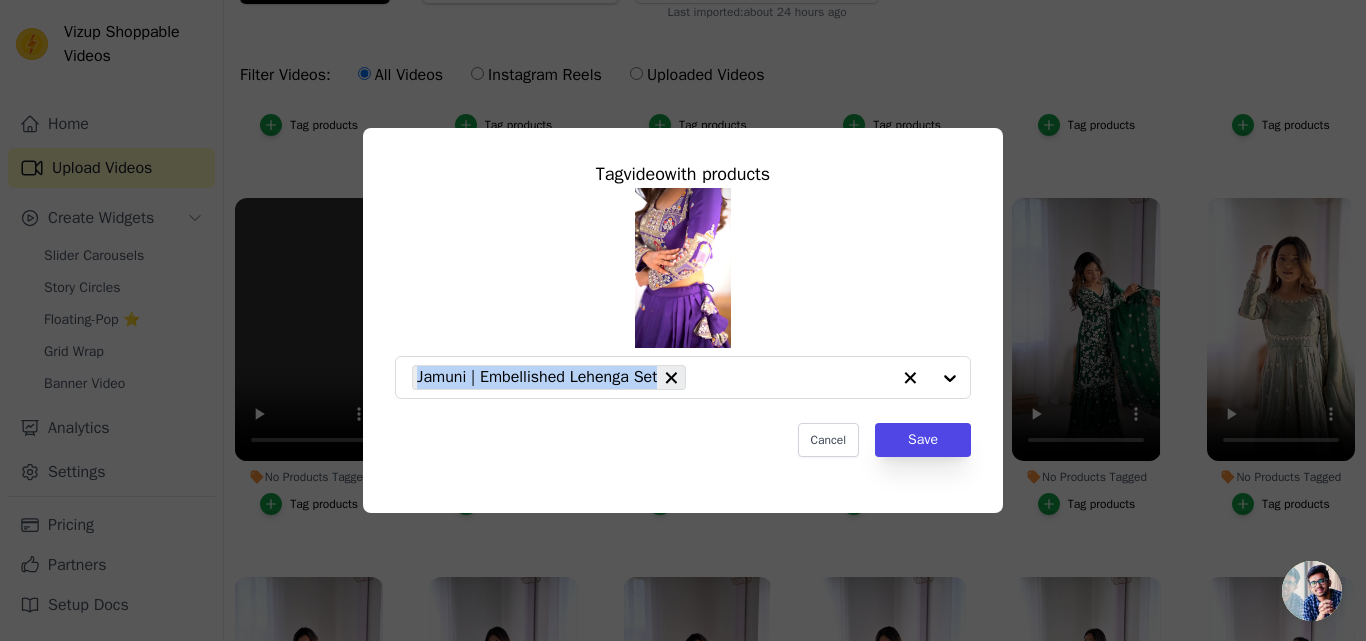 drag, startPoint x: 657, startPoint y: 382, endPoint x: 692, endPoint y: 27, distance: 356.7212 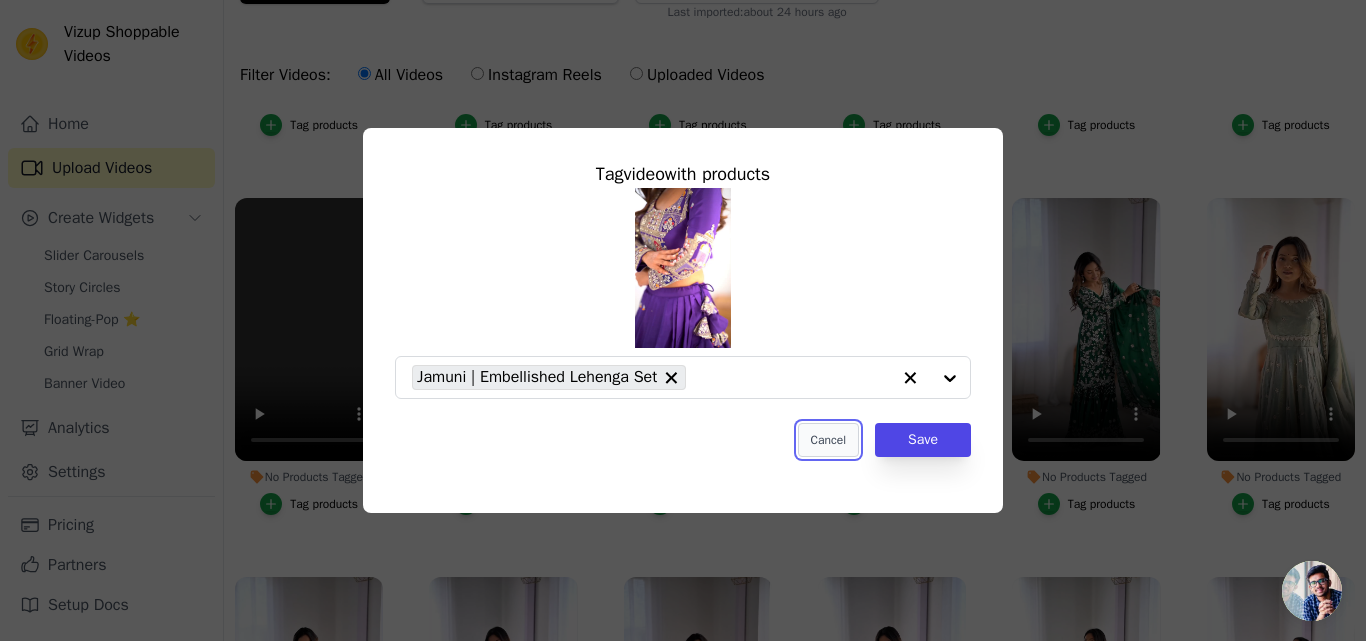 click on "Cancel" at bounding box center [828, 440] 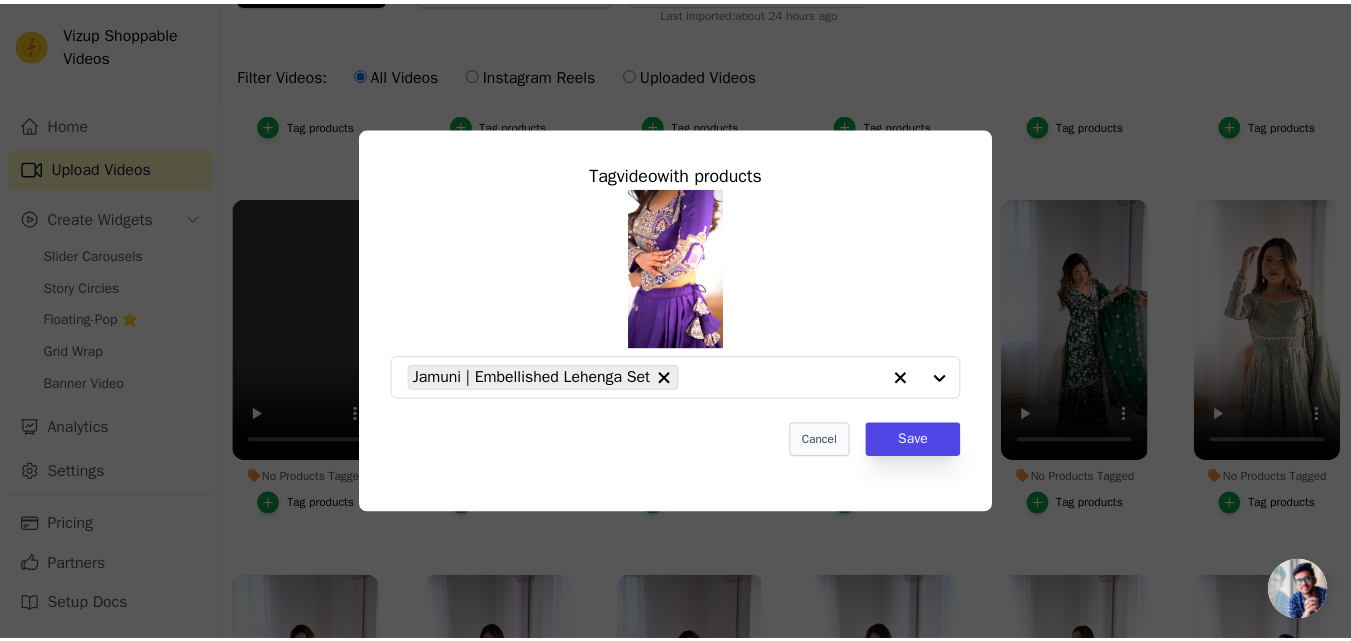scroll, scrollTop: 106, scrollLeft: 0, axis: vertical 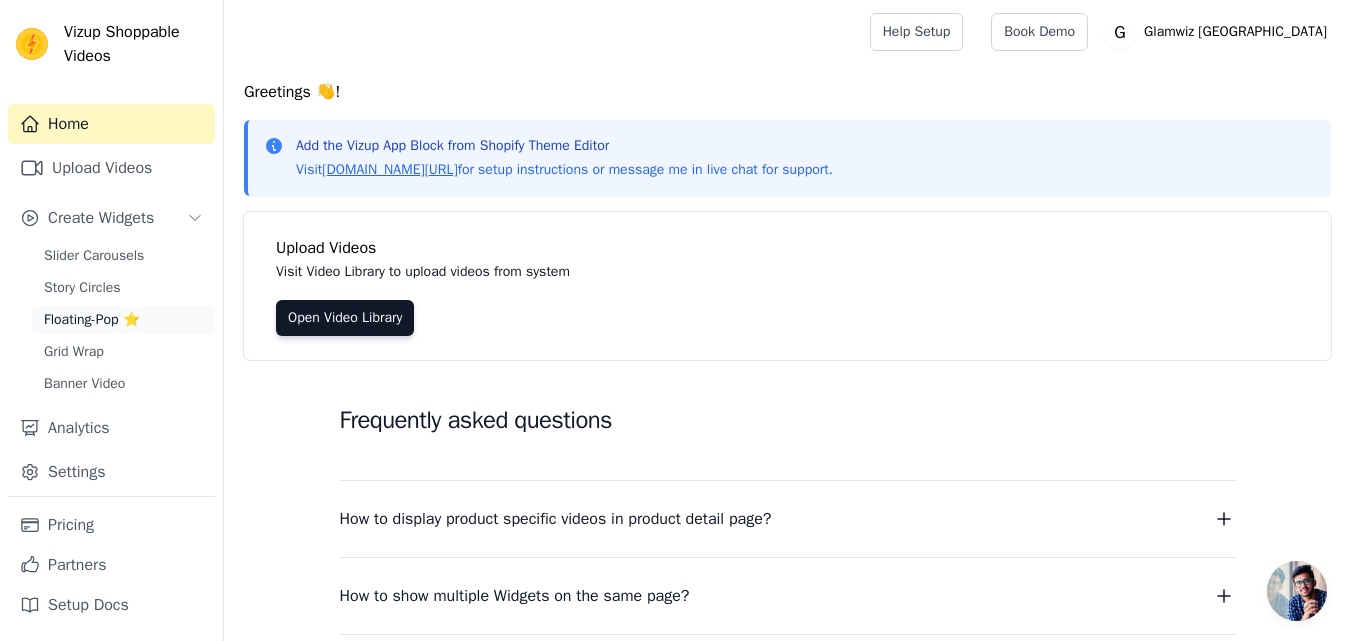 click on "Floating-Pop ⭐" at bounding box center (92, 320) 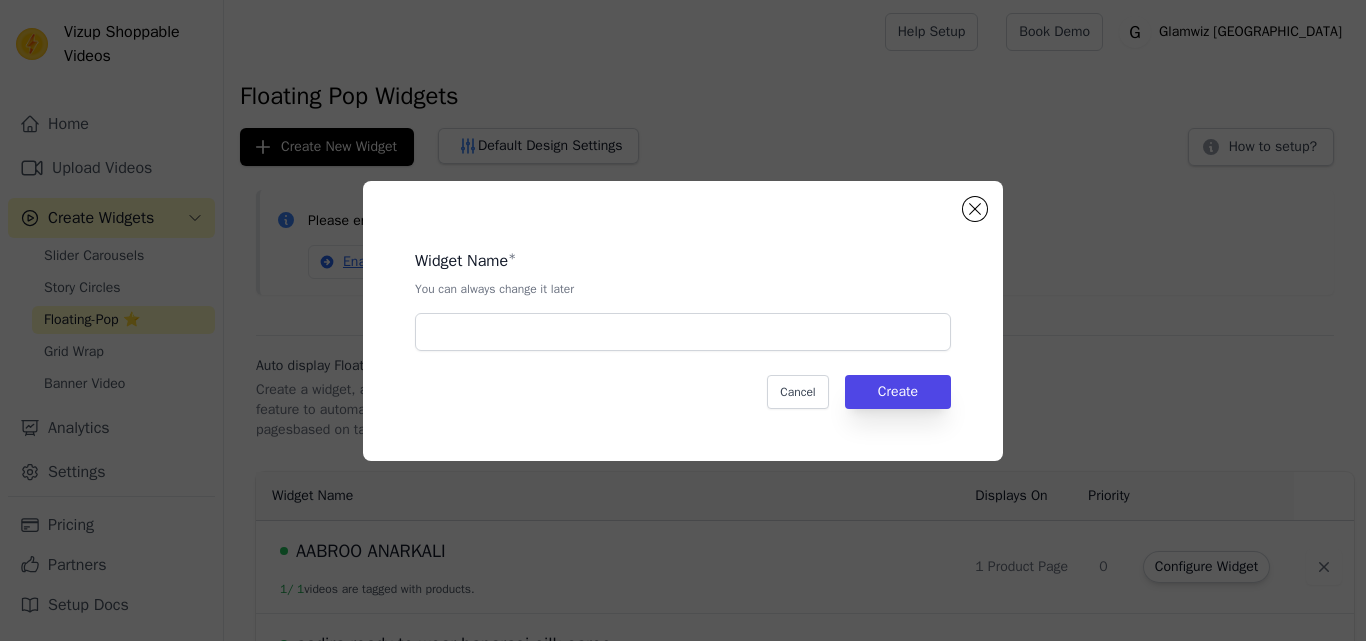 type 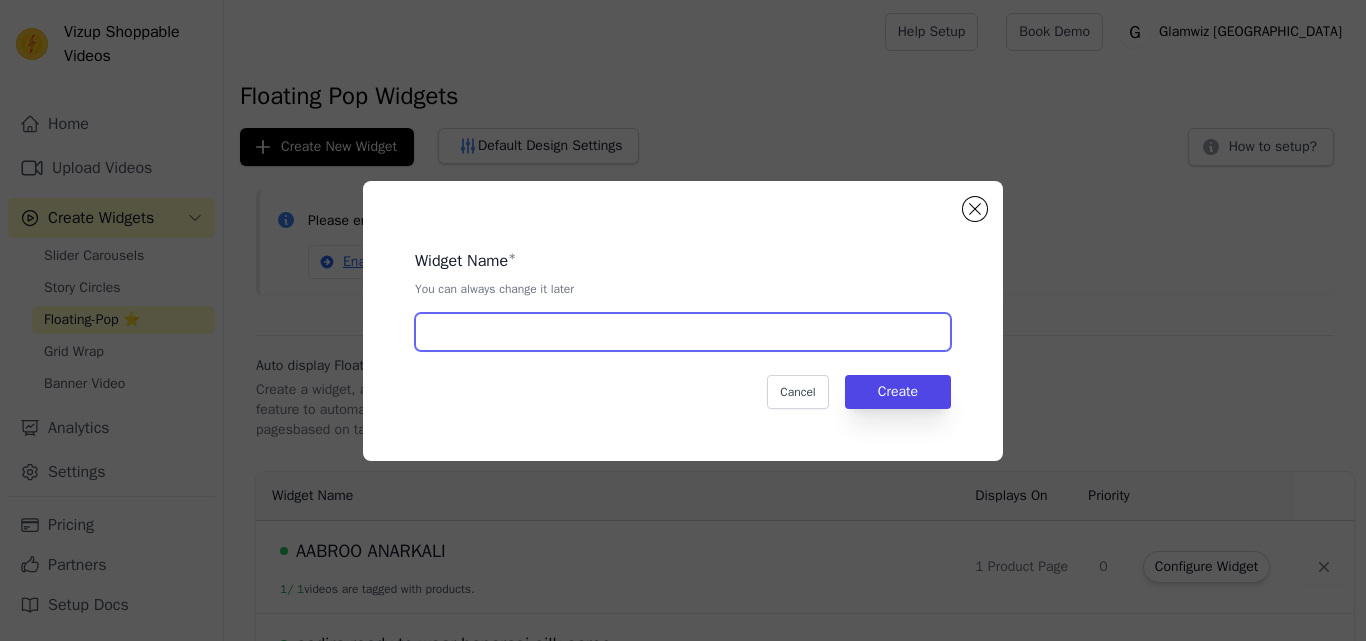 paste on "Ready to wear Kamal Paithani Saree" 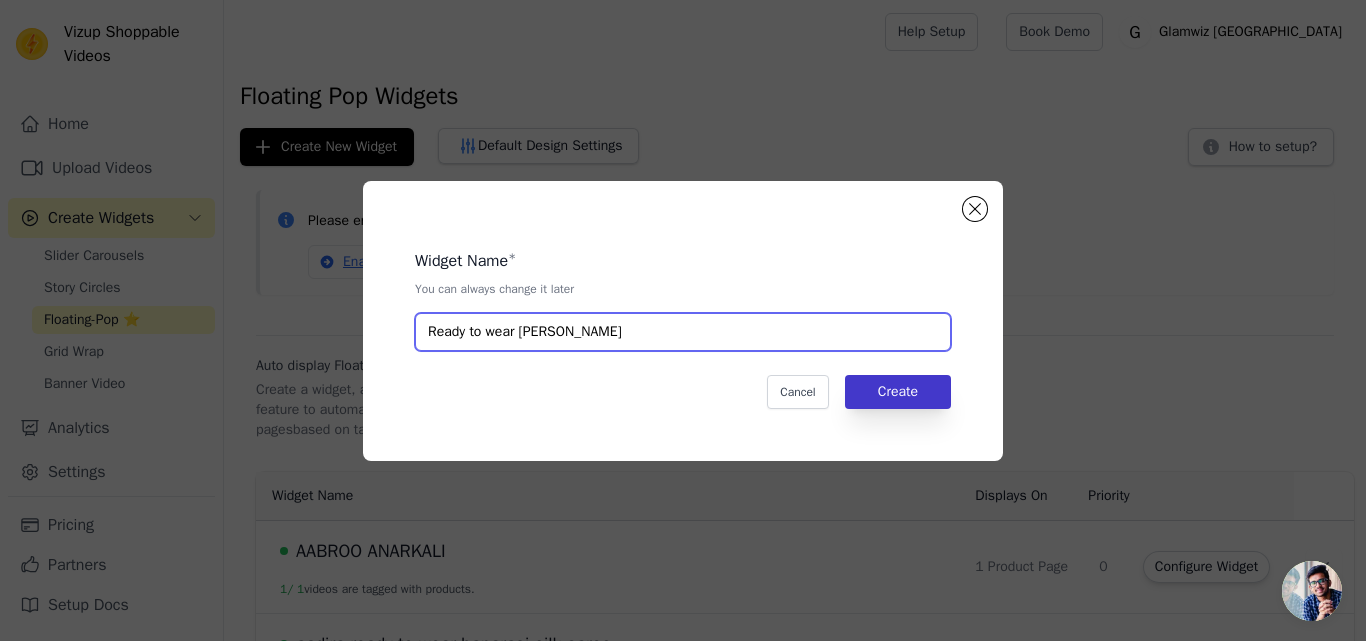 type on "Ready to wear Kamal Paithani Saree" 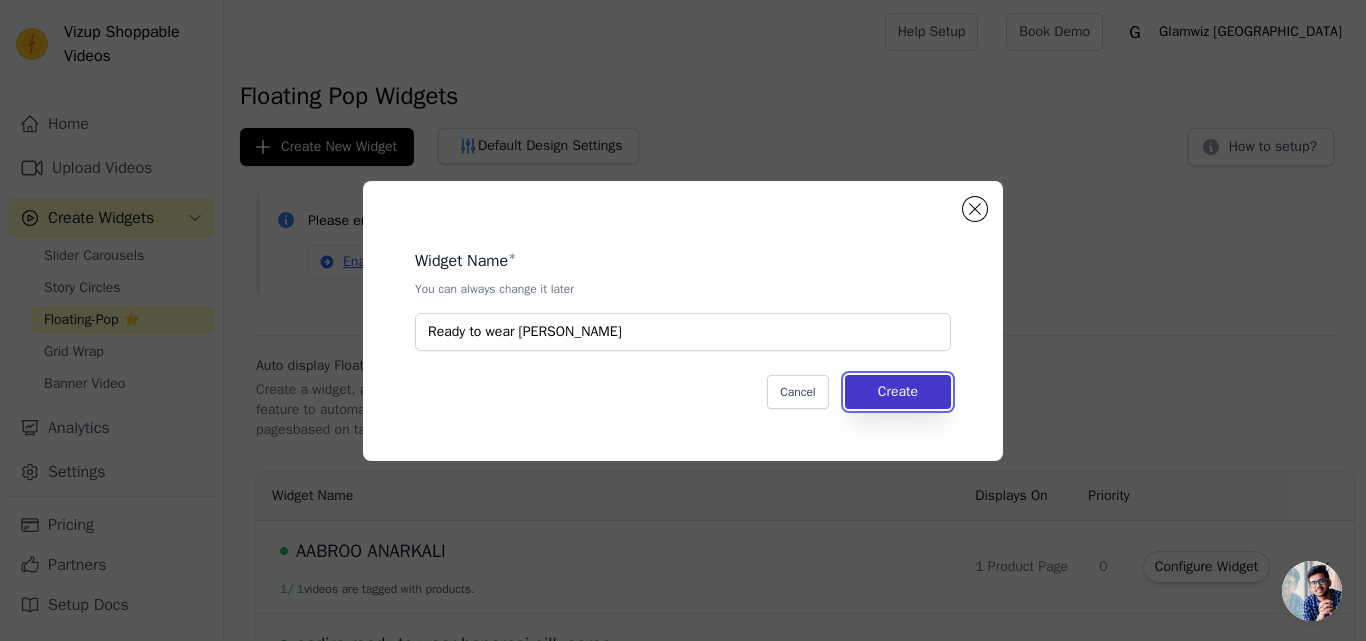 click on "Create" at bounding box center (898, 392) 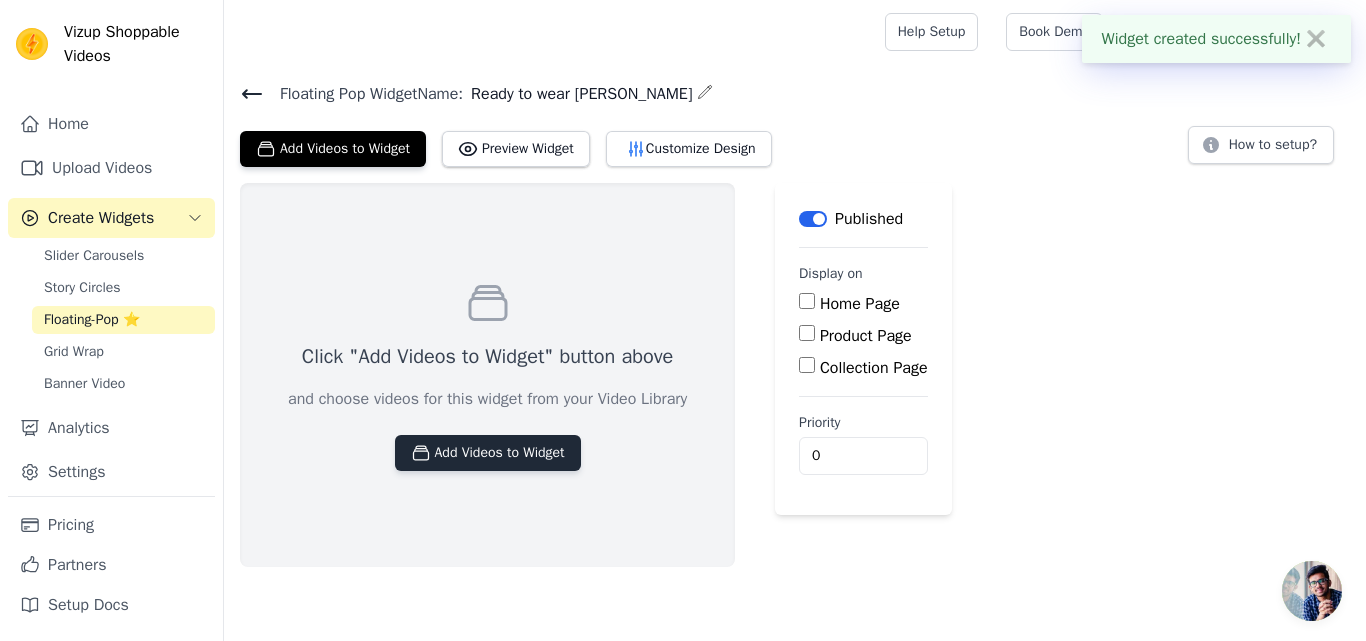 click on "Add Videos to Widget" at bounding box center (488, 453) 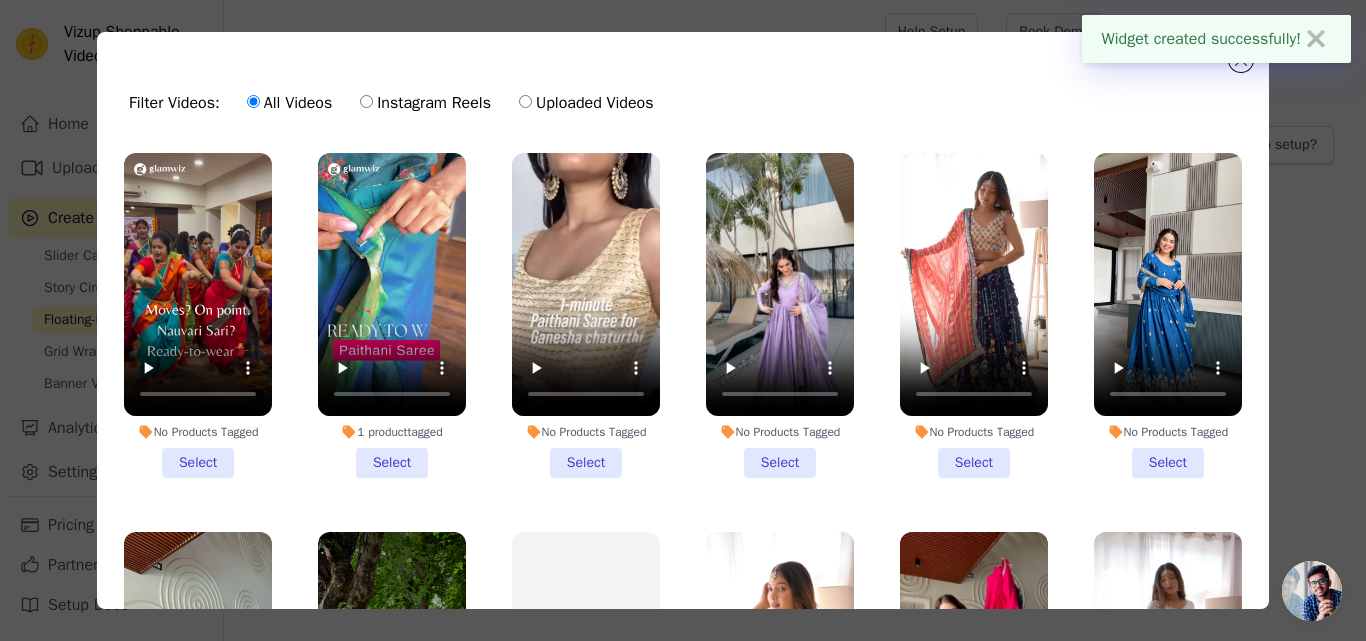 click on "1   product  tagged     Select" at bounding box center (392, 315) 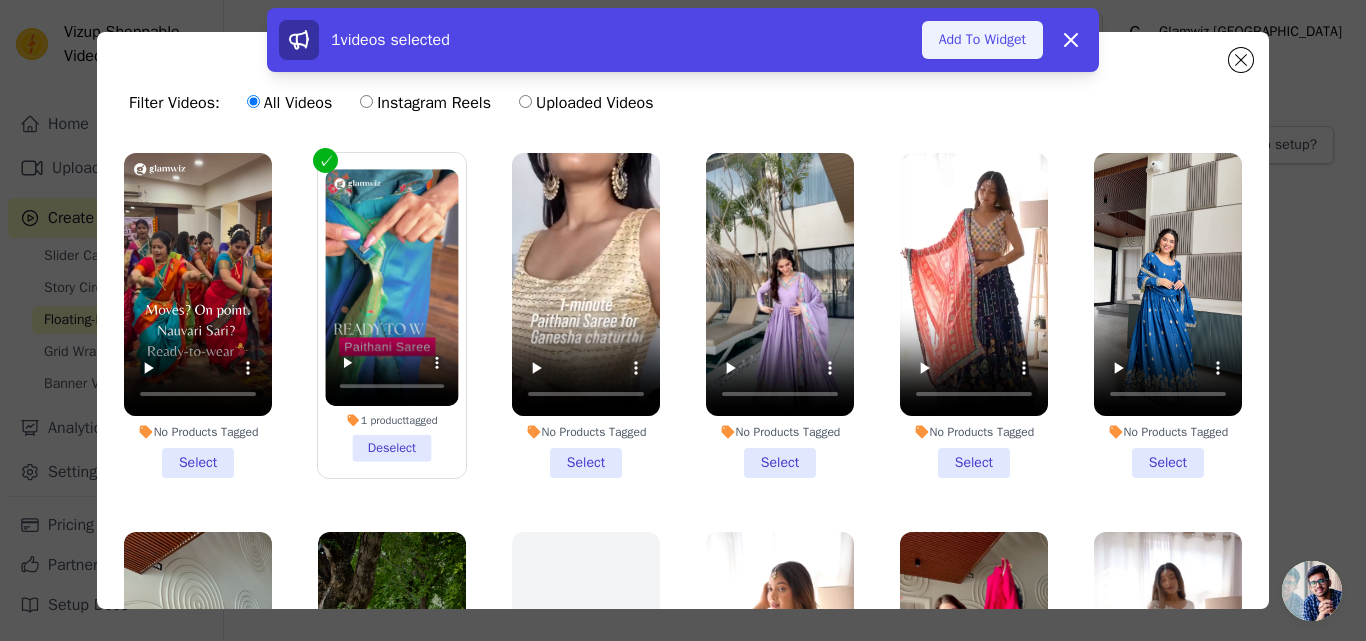 click on "Add To Widget" at bounding box center (982, 40) 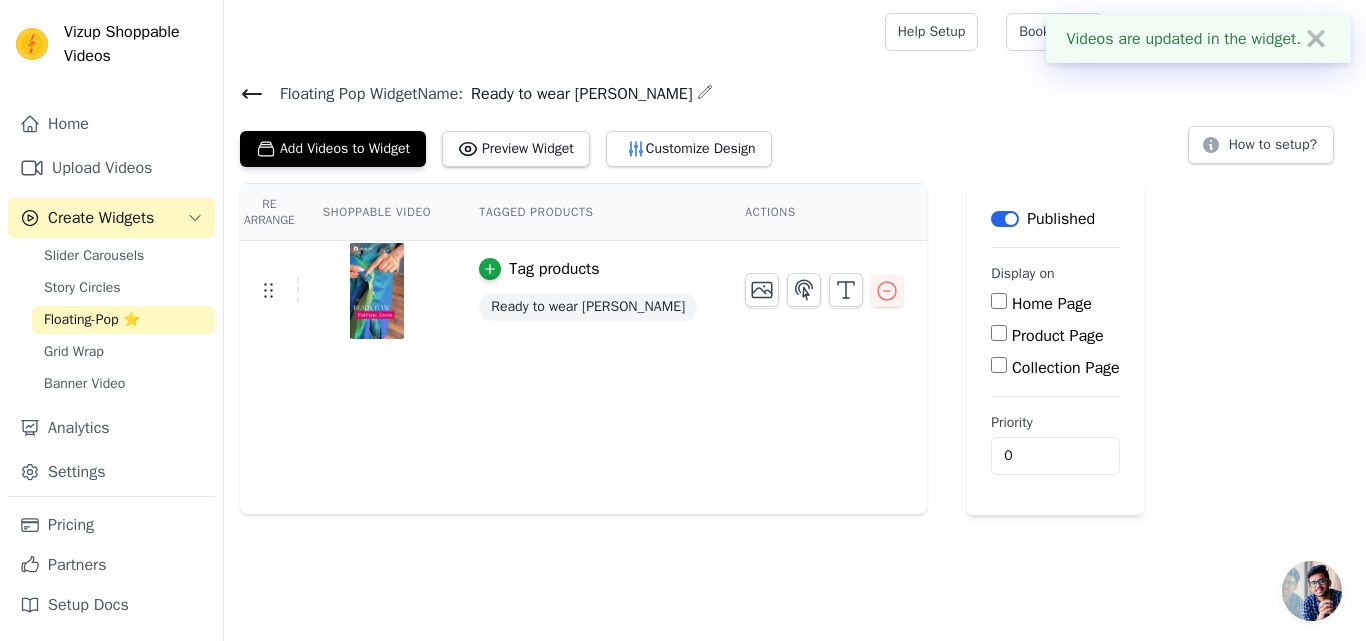 click on "Product Page" at bounding box center (999, 333) 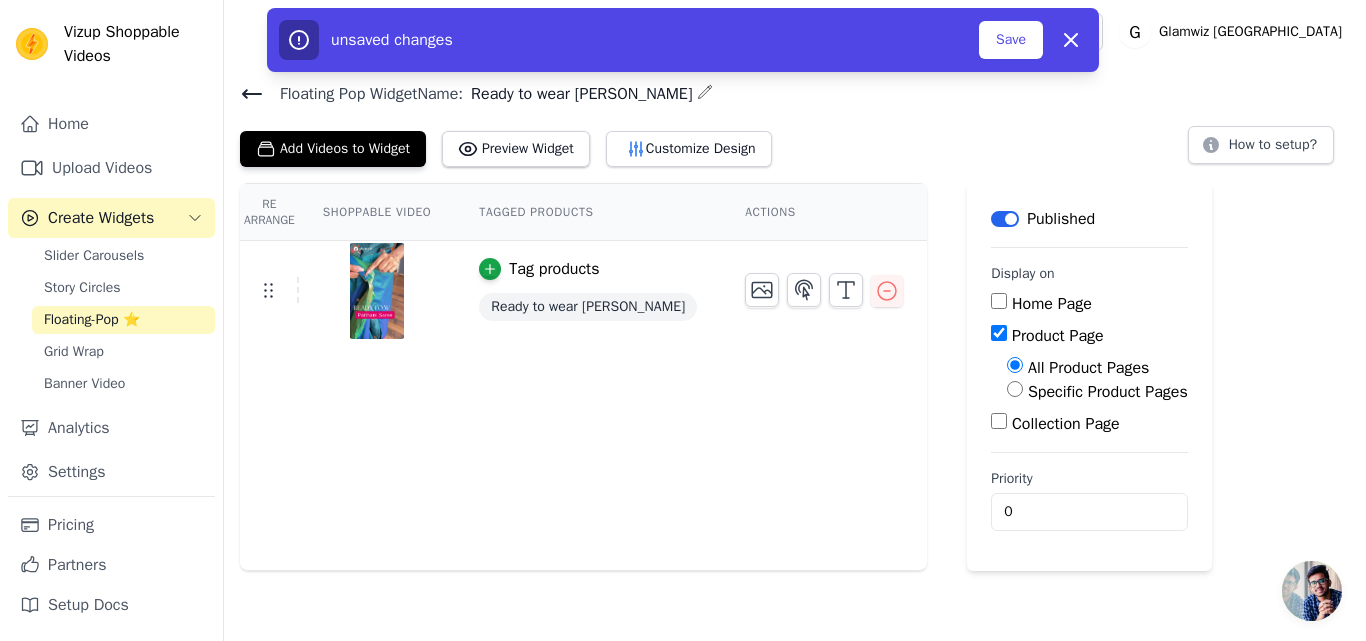 click on "Specific Product Pages" at bounding box center [1015, 389] 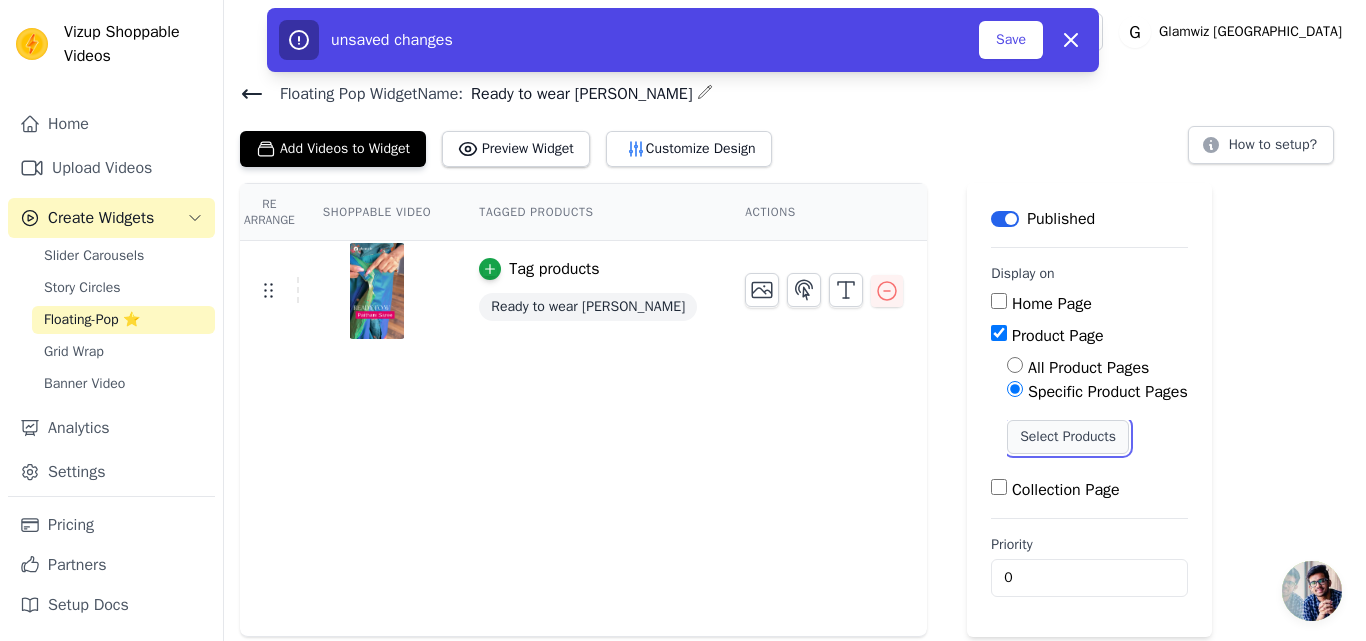 click on "Select Products" at bounding box center [1068, 437] 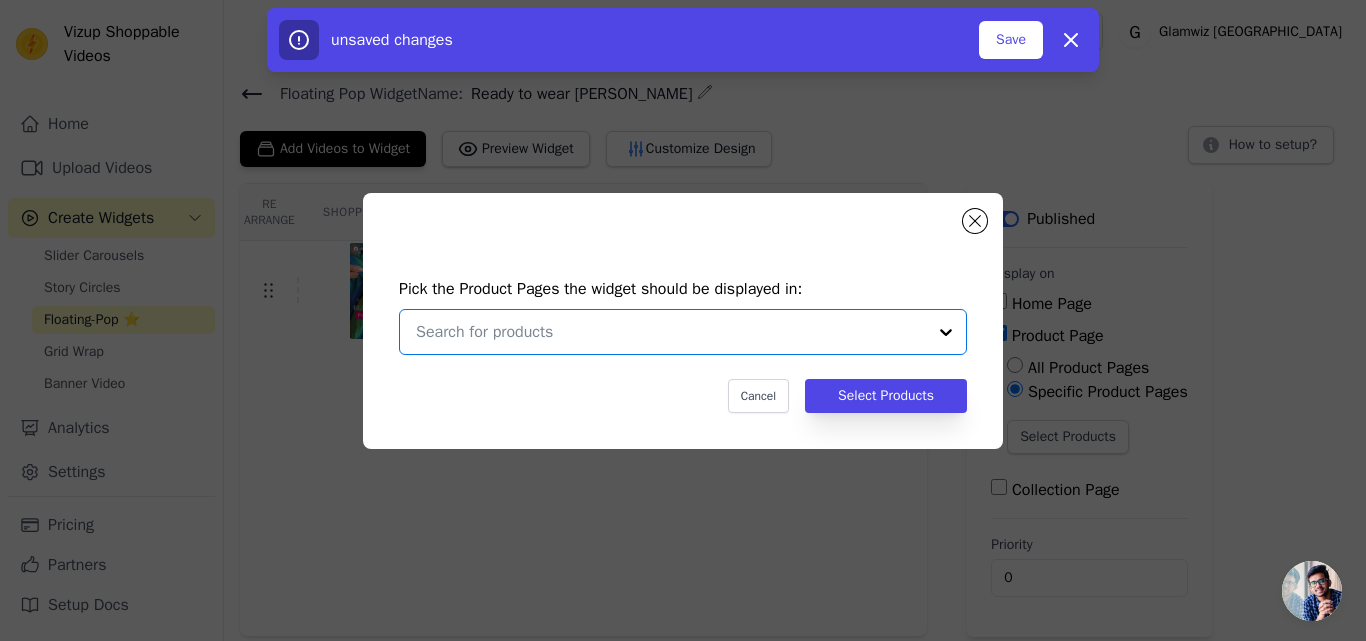click at bounding box center (671, 332) 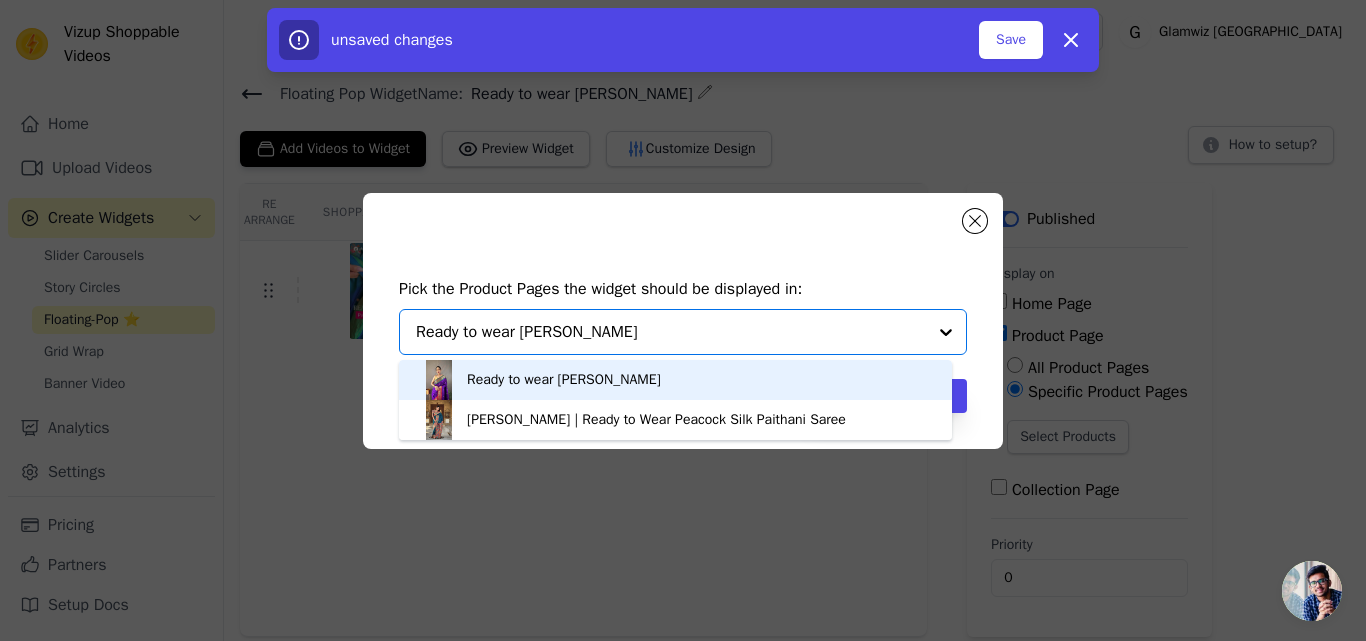 click on "Ready to wear Kamal Paithani Saree" at bounding box center (564, 380) 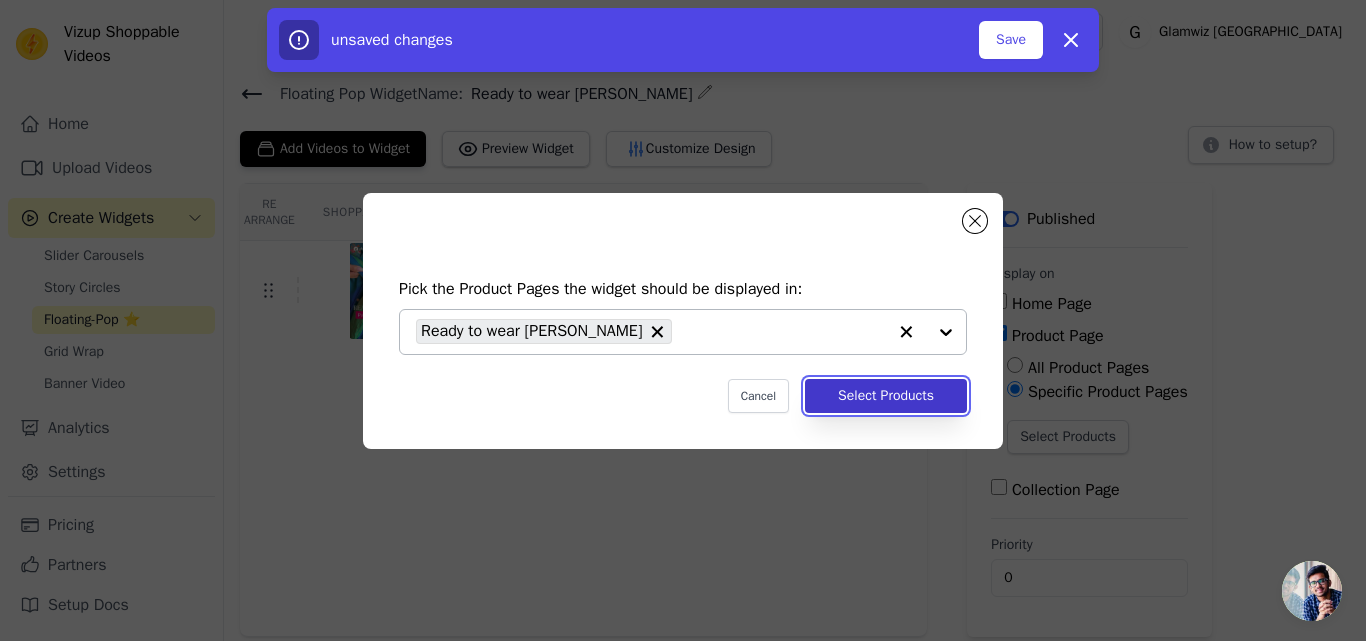 click on "Select Products" at bounding box center [886, 396] 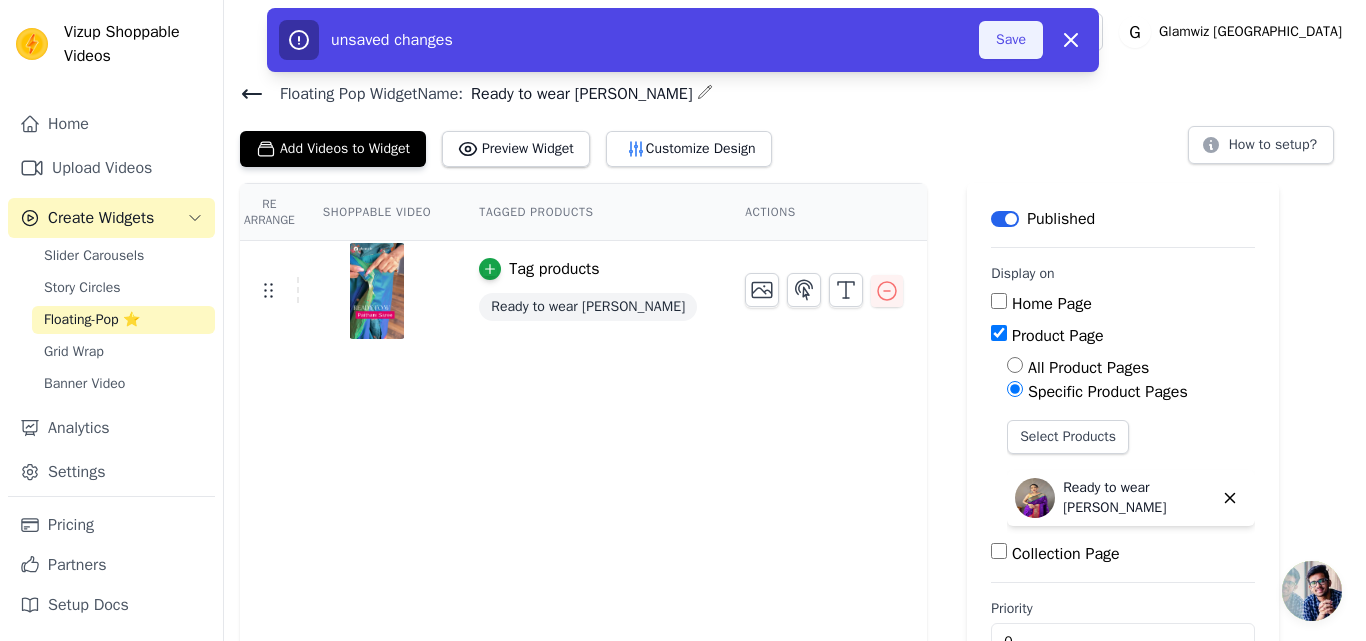 click on "Save" at bounding box center (1011, 40) 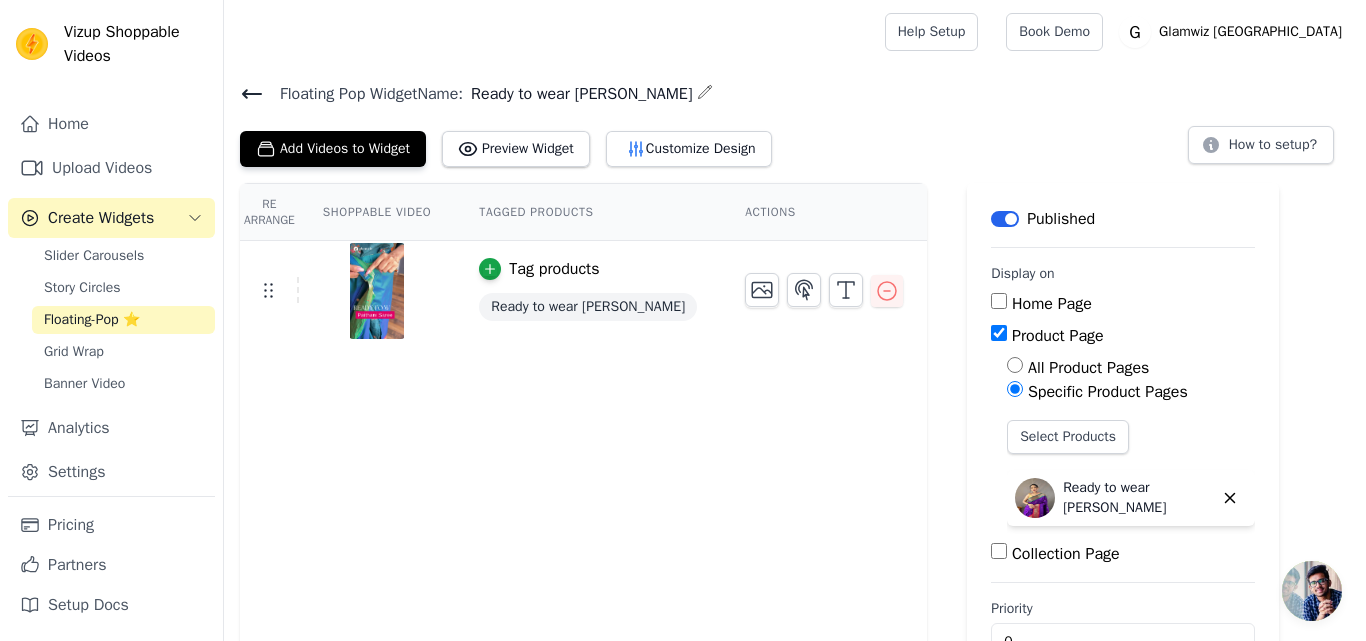 click on "Floating-Pop ⭐" at bounding box center (92, 320) 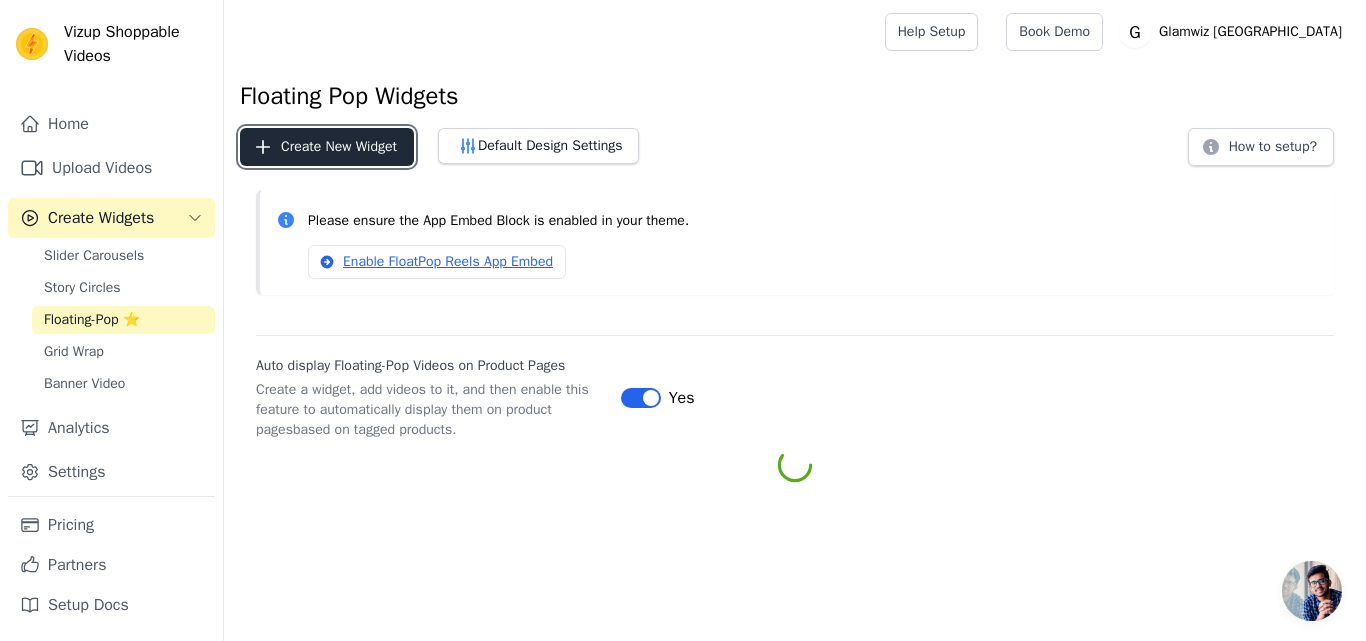 click 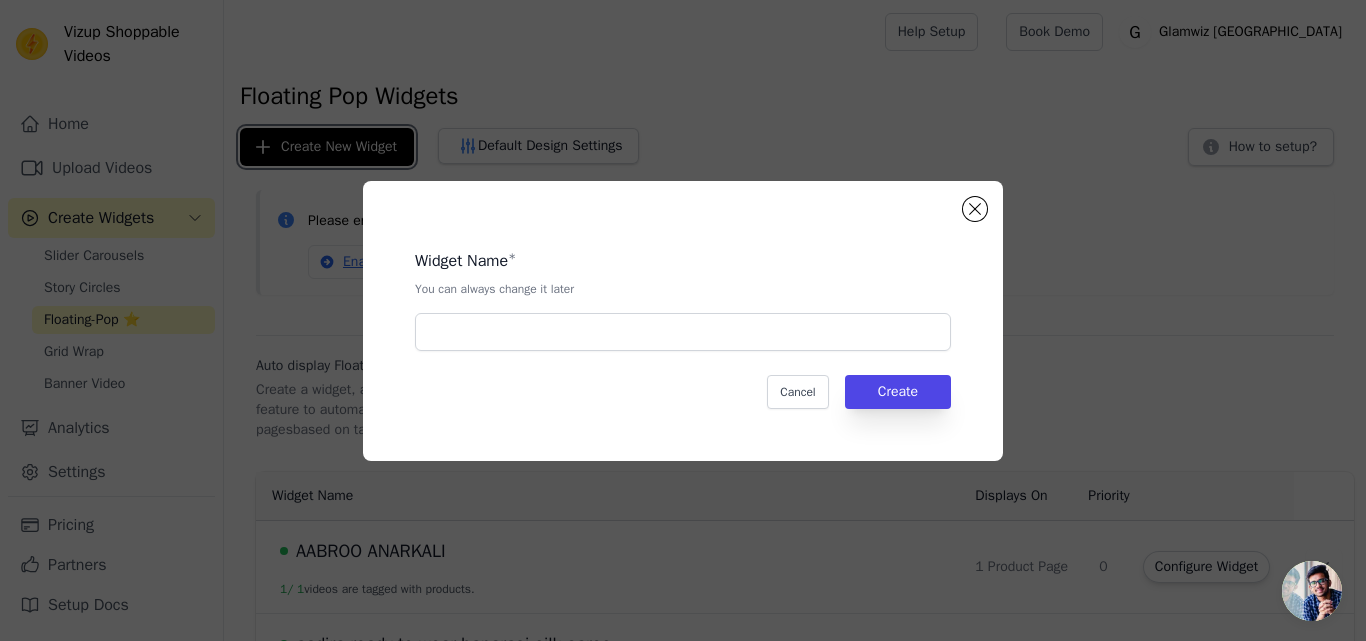 type 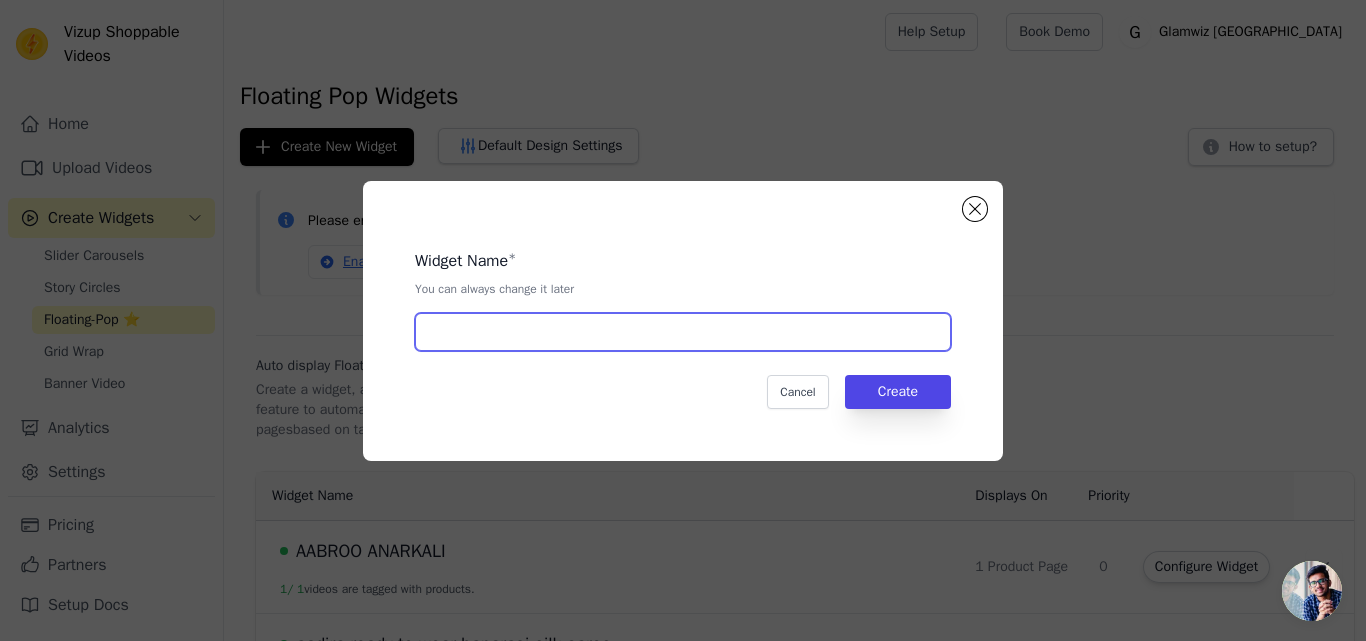paste on "Blue Baaghi | Ready to Wear Blue Maharani Paithani Saree" 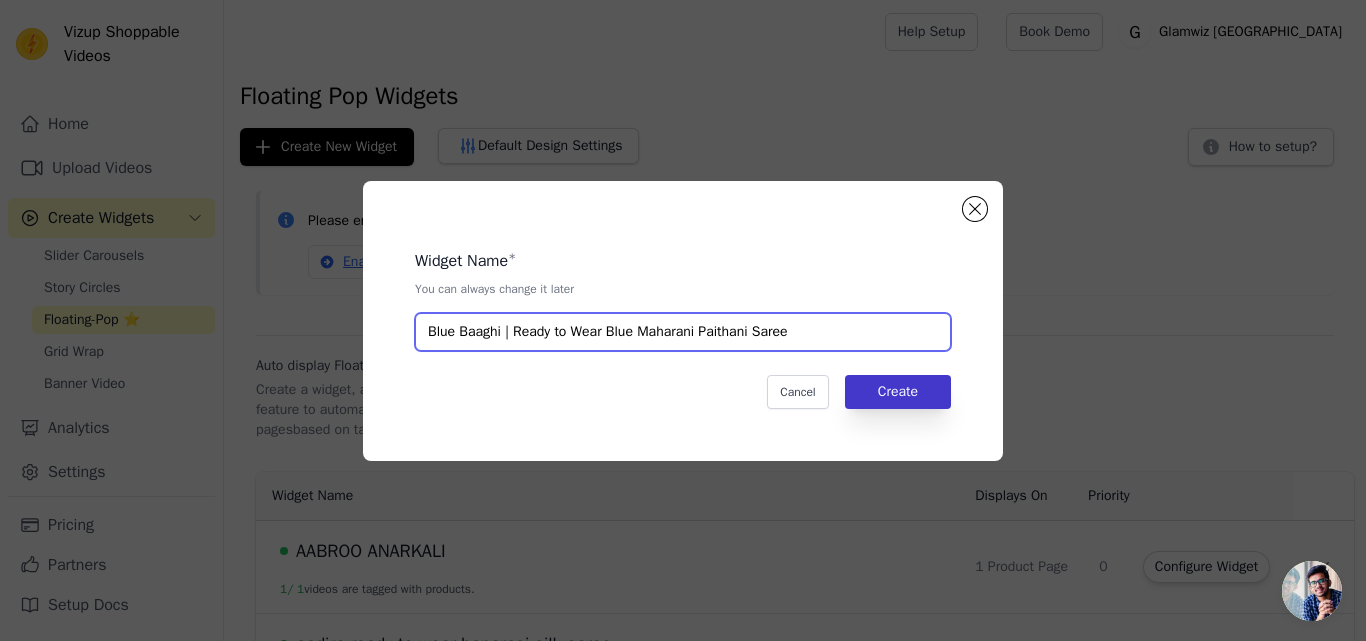 type on "Blue Baaghi | Ready to Wear Blue Maharani Paithani Saree" 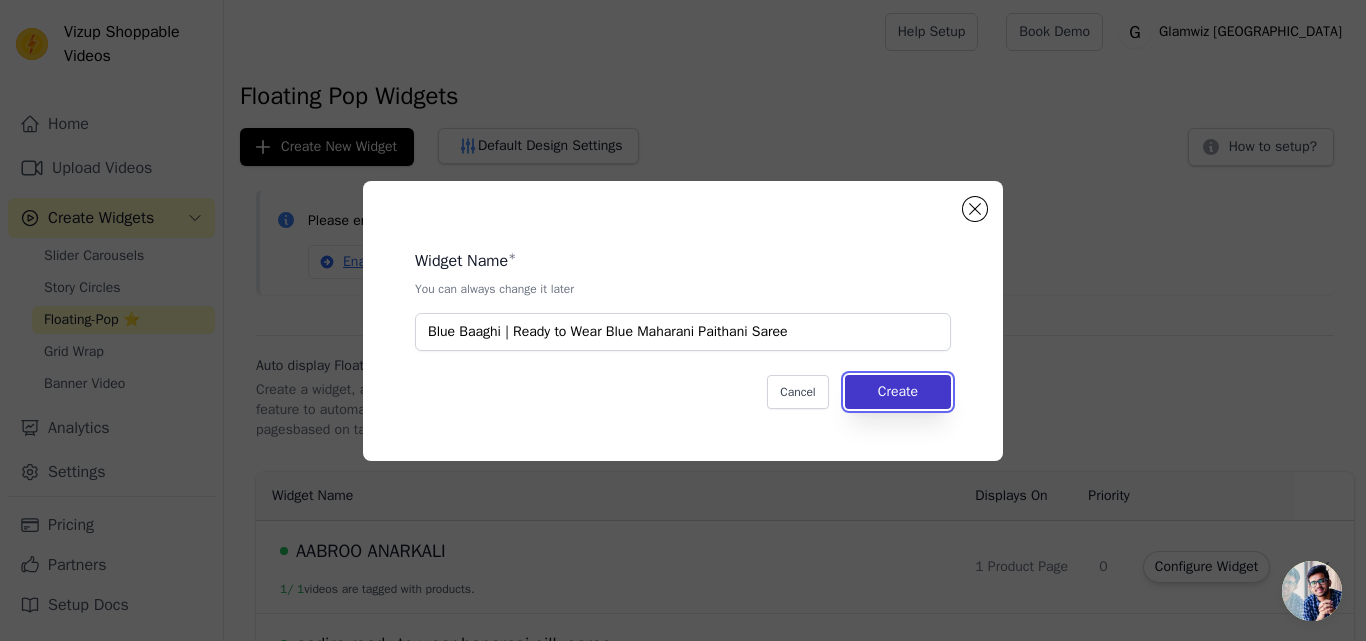 click on "Create" at bounding box center [898, 392] 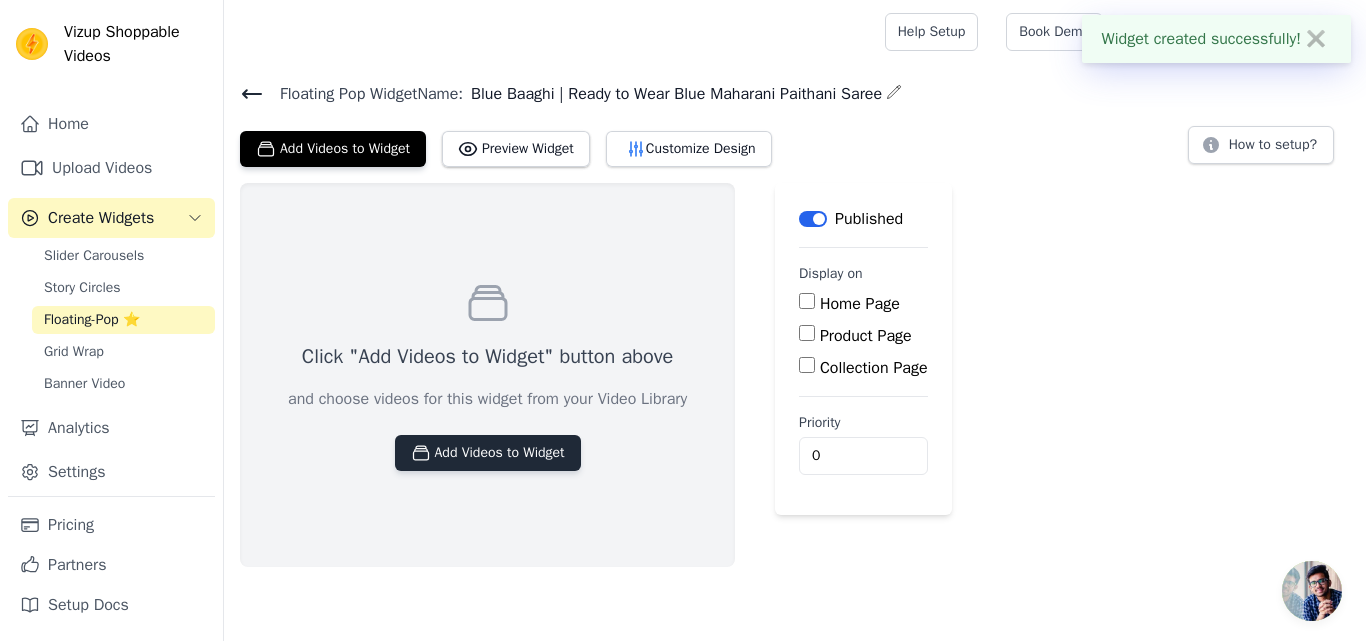 click on "Add Videos to Widget" at bounding box center (488, 453) 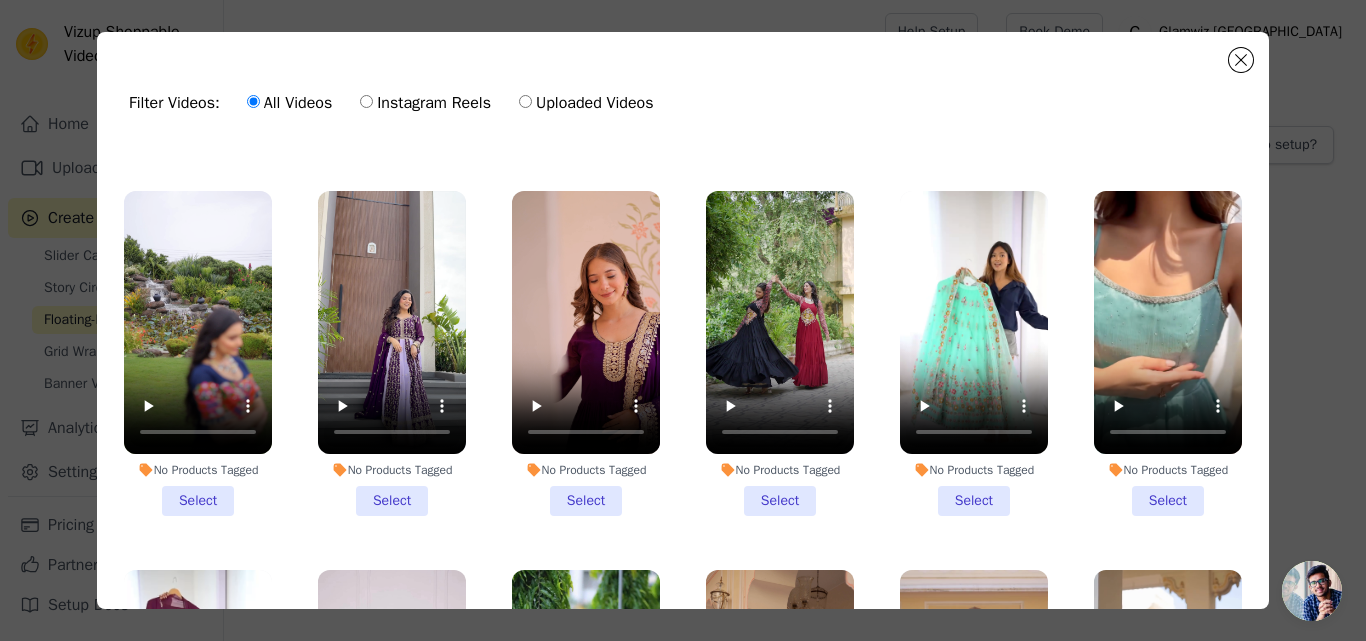 scroll, scrollTop: 1127, scrollLeft: 0, axis: vertical 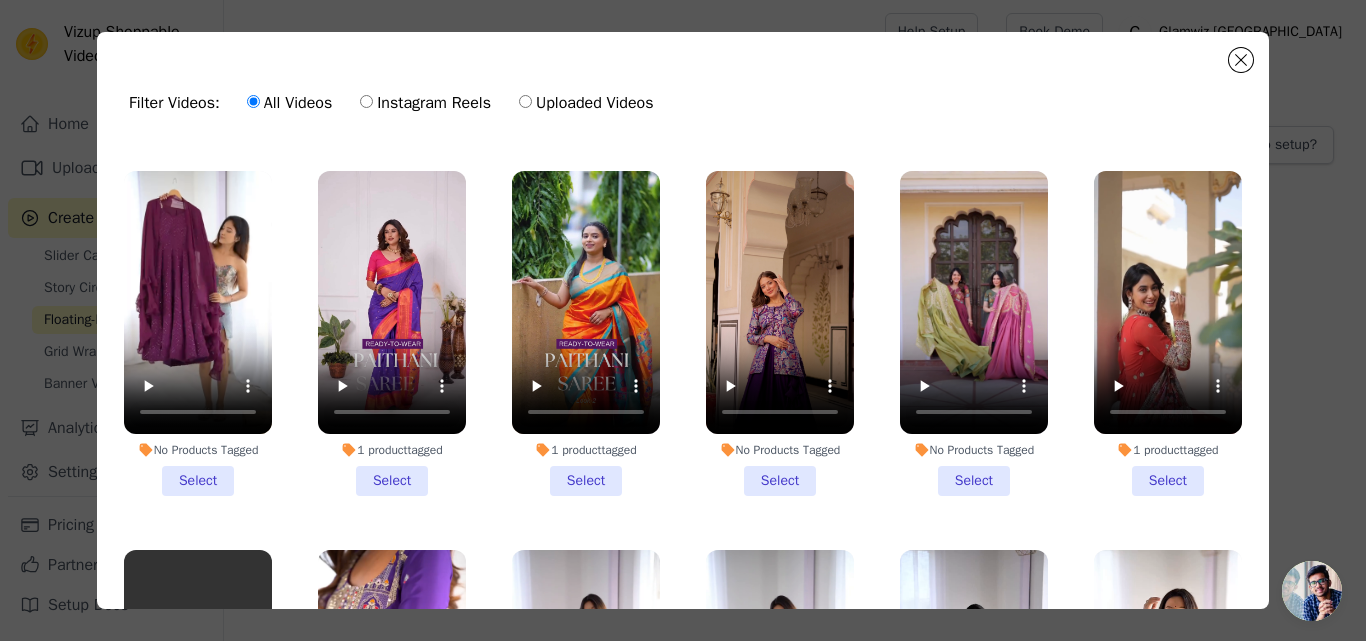 click on "1   product  tagged     Select" at bounding box center [392, 333] 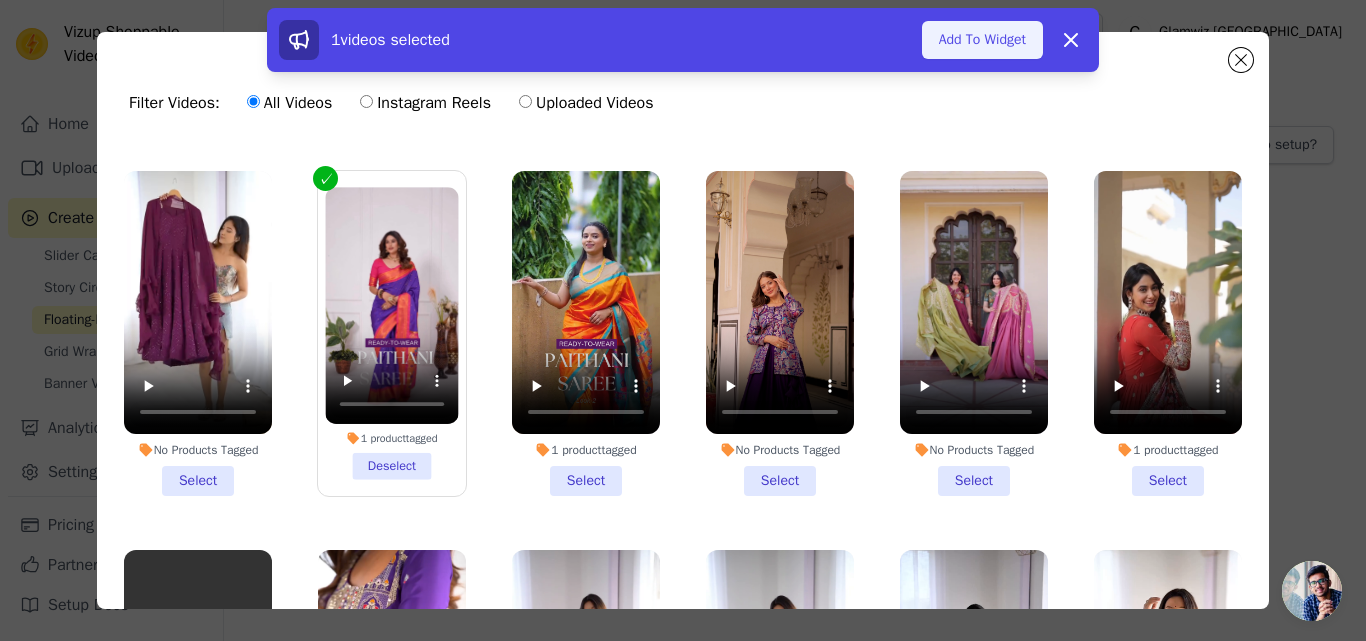 click on "Add To Widget" at bounding box center (982, 40) 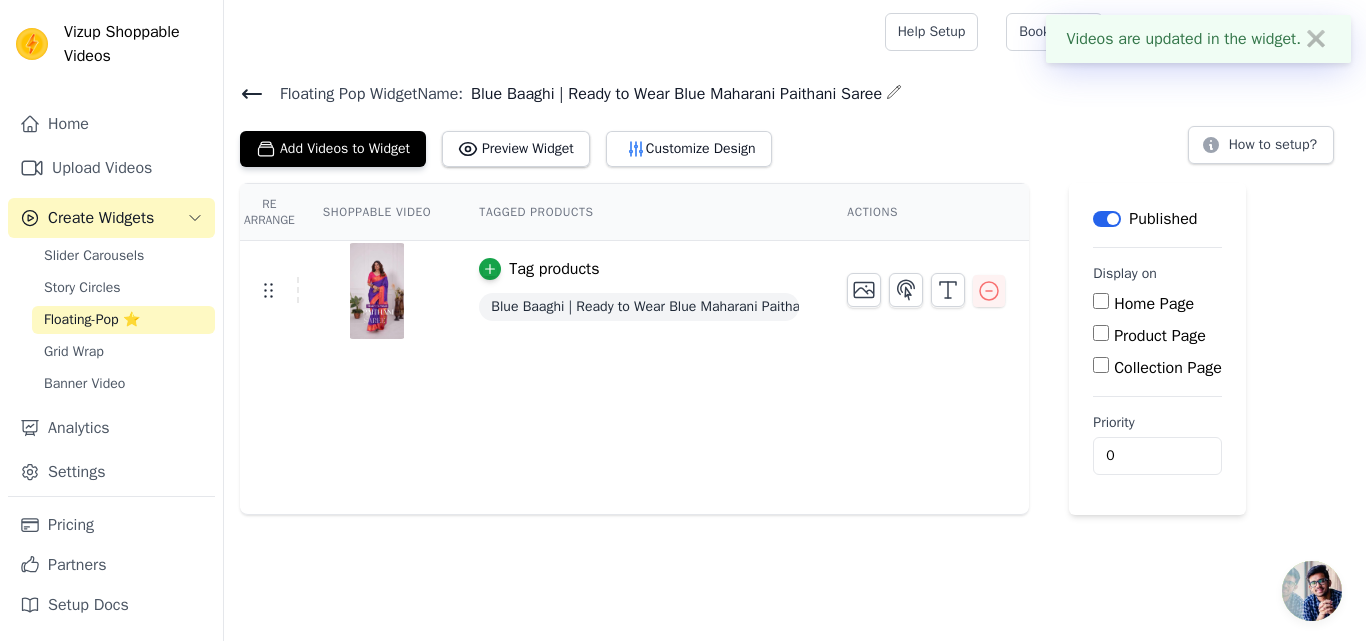 click on "Product Page" at bounding box center (1101, 333) 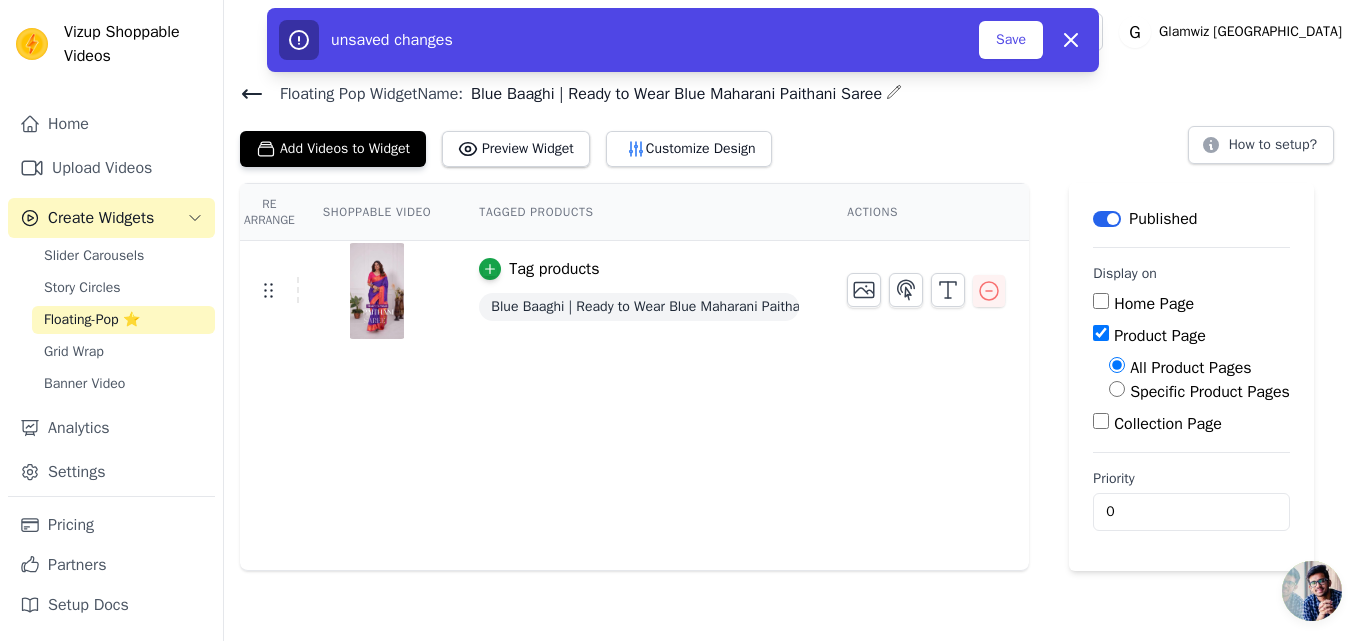 click on "Specific Product Pages" at bounding box center (1117, 389) 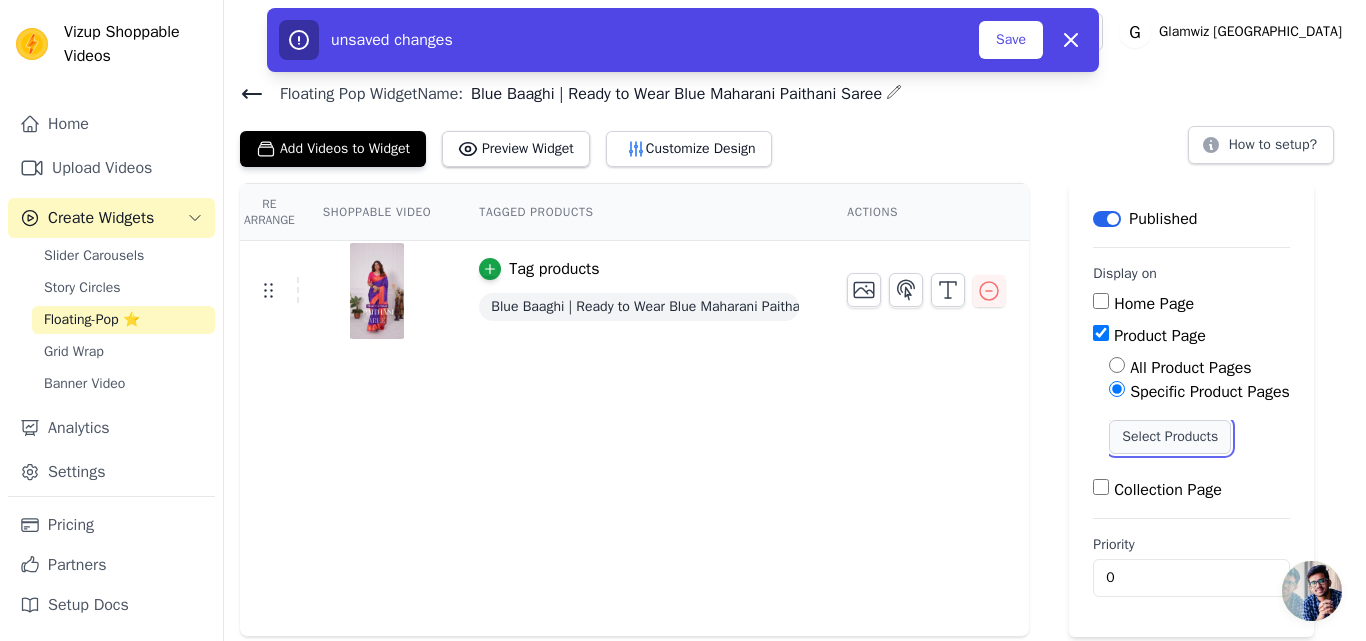 click on "Select Products" at bounding box center [1170, 437] 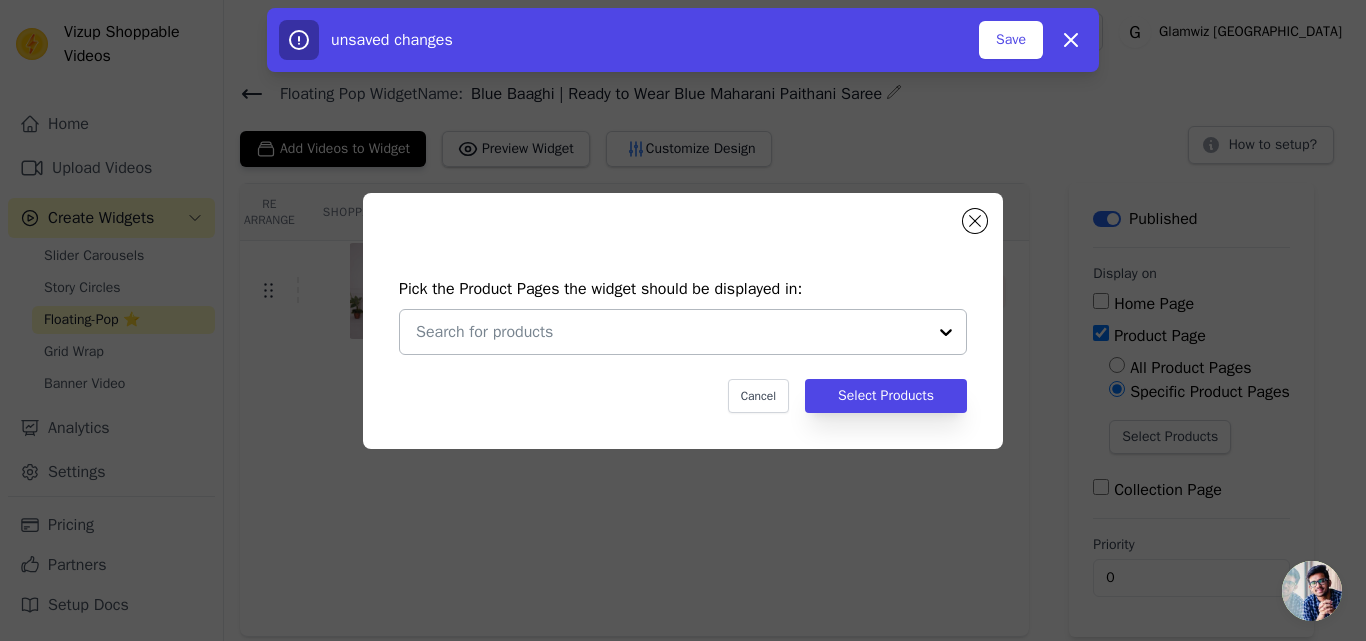 click at bounding box center [671, 332] 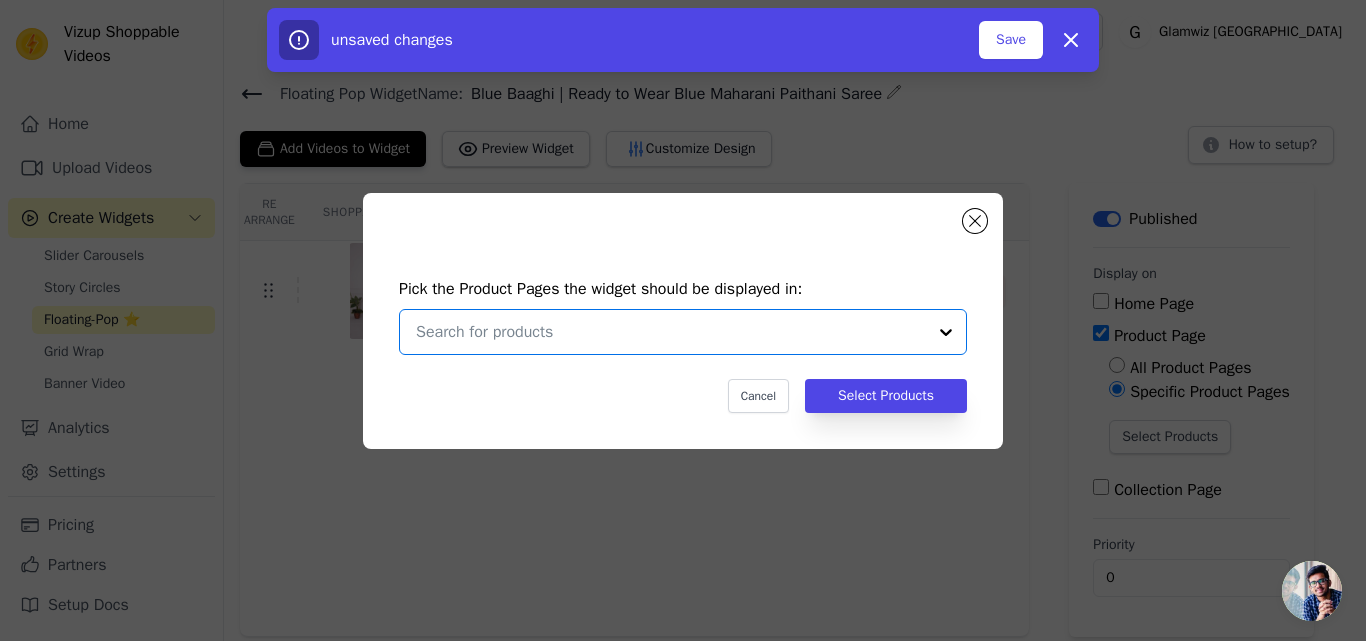 type on "Blue Baaghi | Ready to Wear Blue Maharani Paithani Saree" 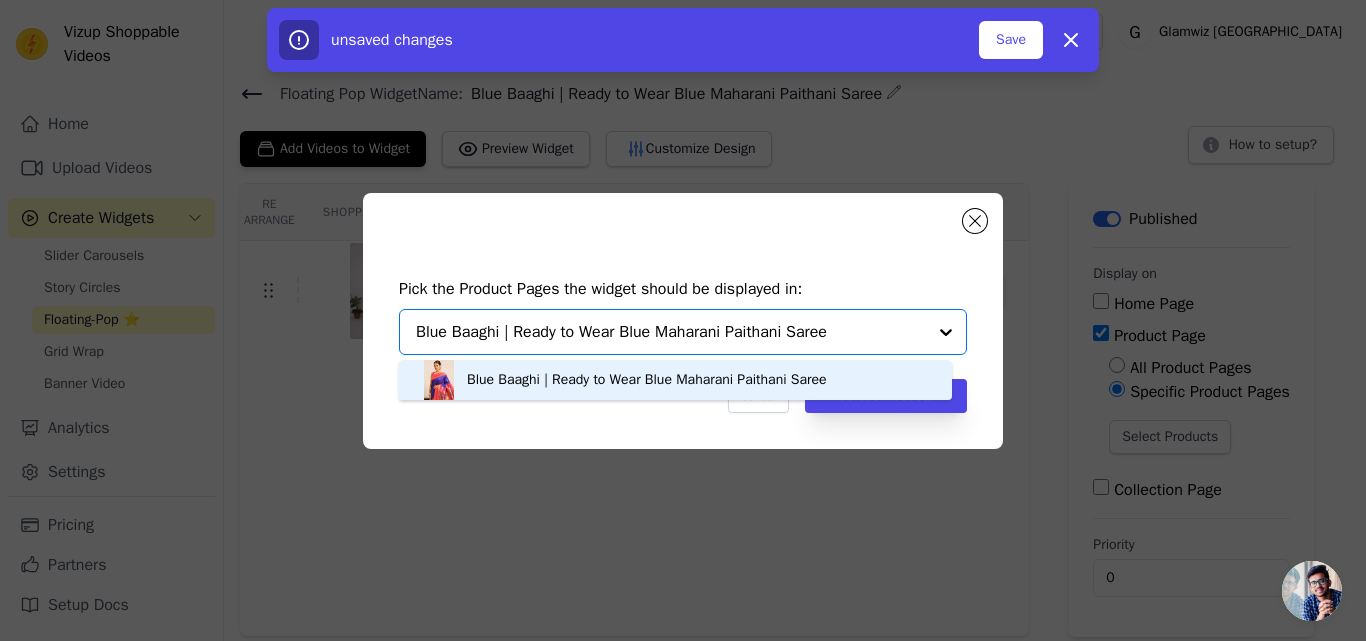 click on "Blue Baaghi | Ready to Wear Blue Maharani Paithani Saree" at bounding box center (647, 380) 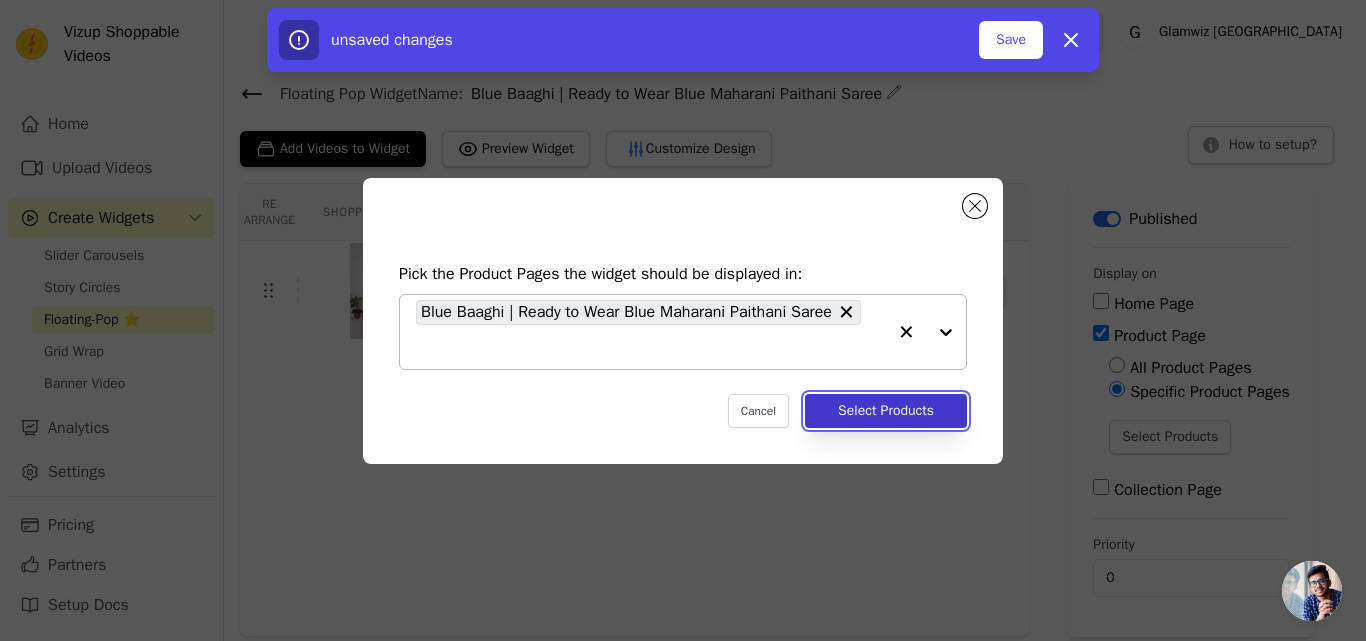 click on "Select Products" at bounding box center (886, 411) 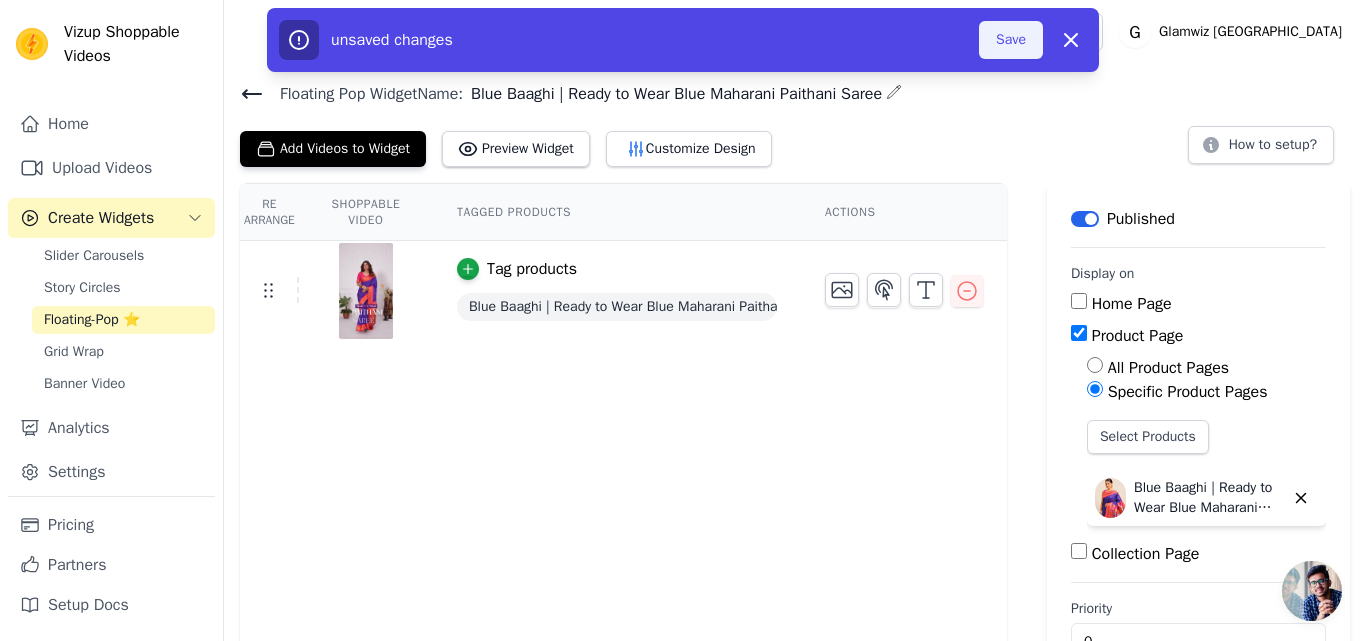 click on "Save" at bounding box center (1011, 40) 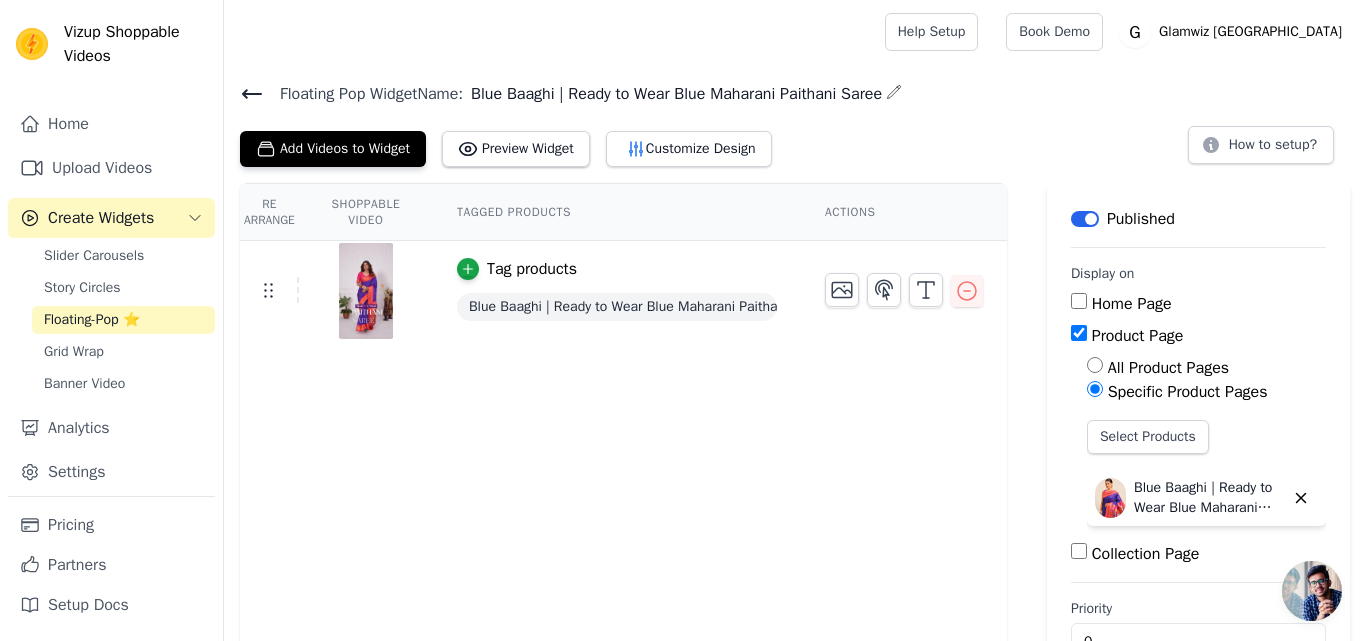 click on "Floating-Pop ⭐" at bounding box center (92, 320) 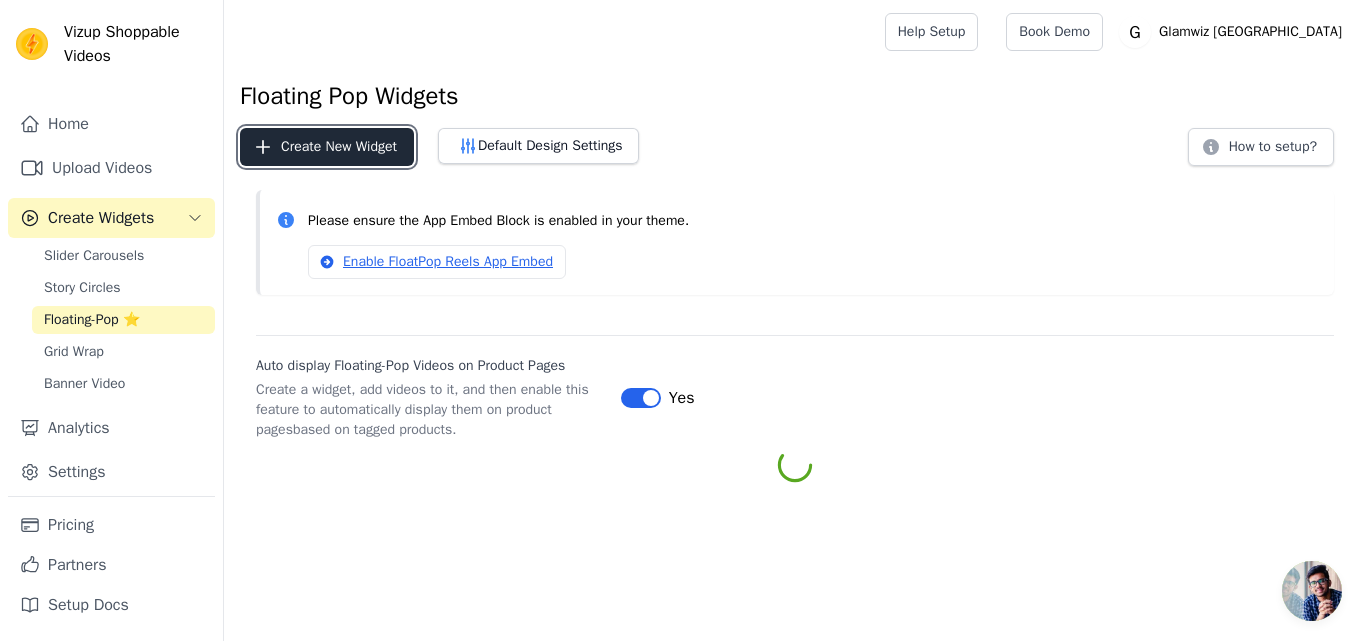 click on "Create New Widget" at bounding box center [327, 147] 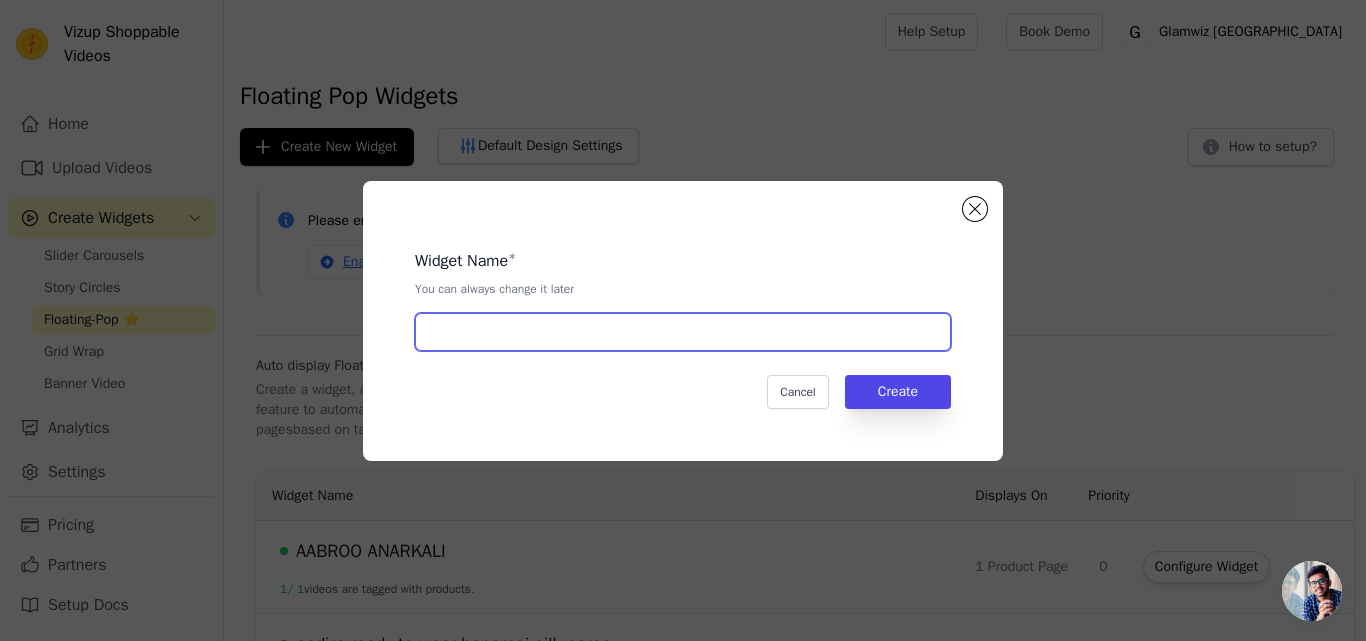 click at bounding box center (683, 332) 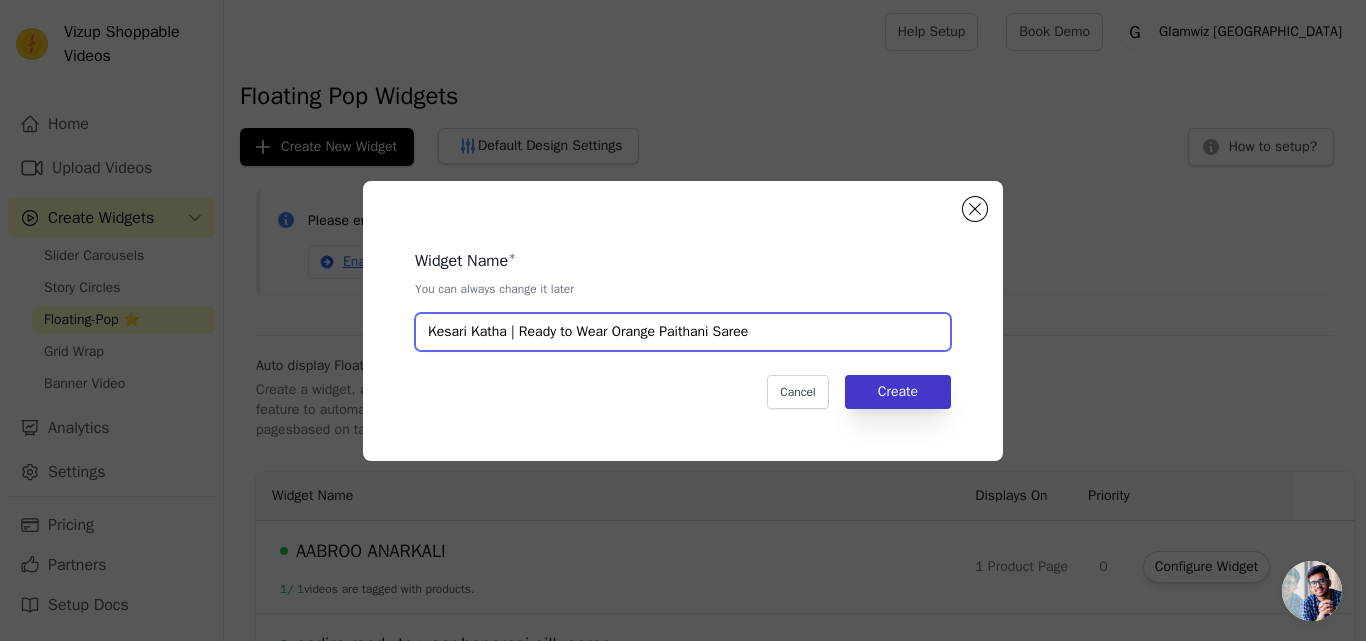 type on "Kesari Katha | Ready to Wear Orange Paithani Saree" 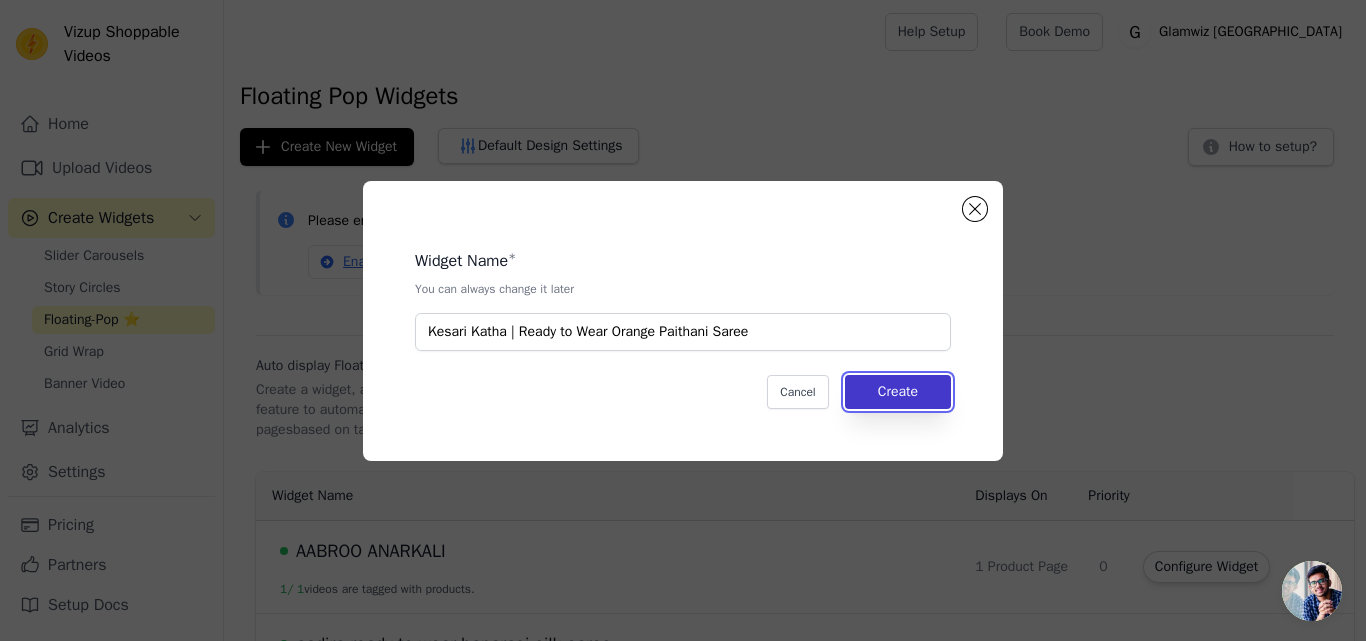 click on "Create" at bounding box center (898, 392) 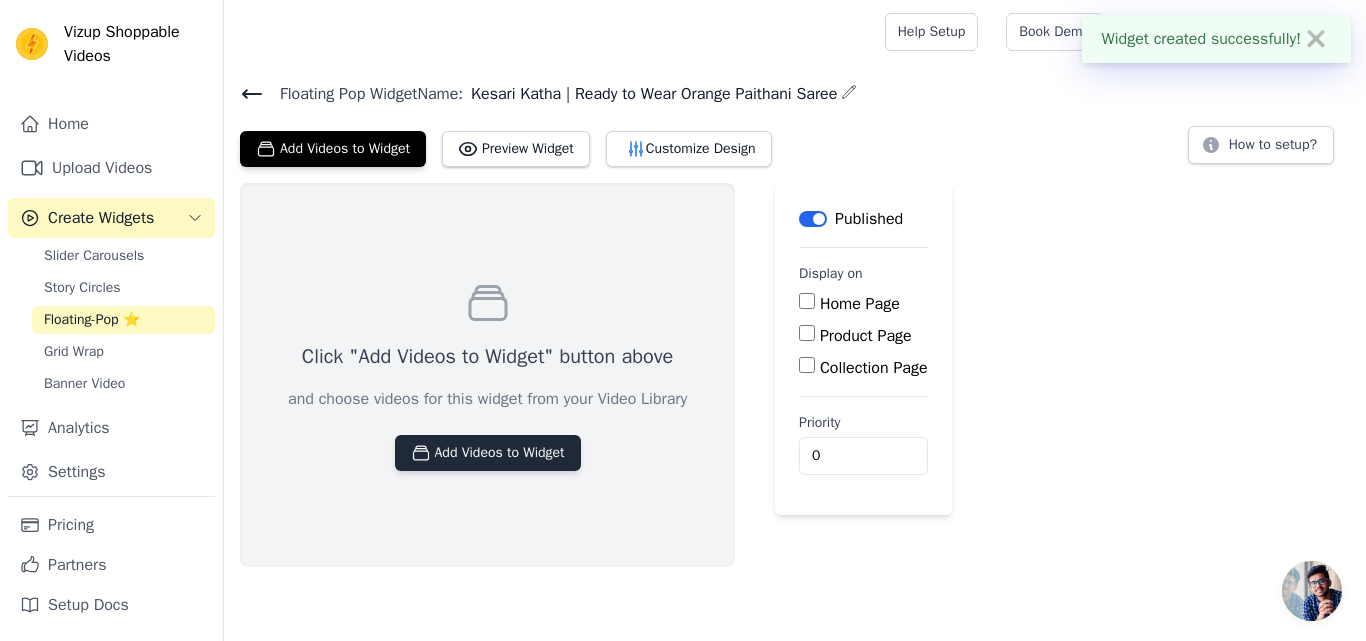 click on "Add Videos to Widget" at bounding box center [488, 453] 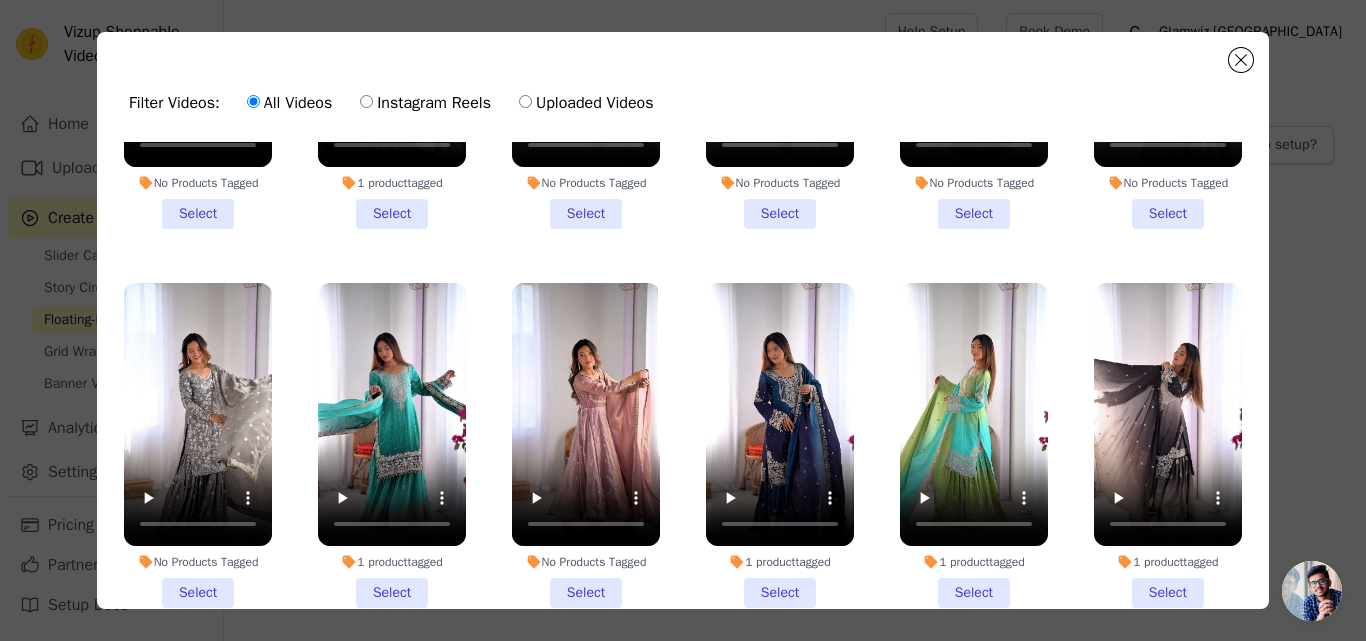 scroll, scrollTop: 2171, scrollLeft: 0, axis: vertical 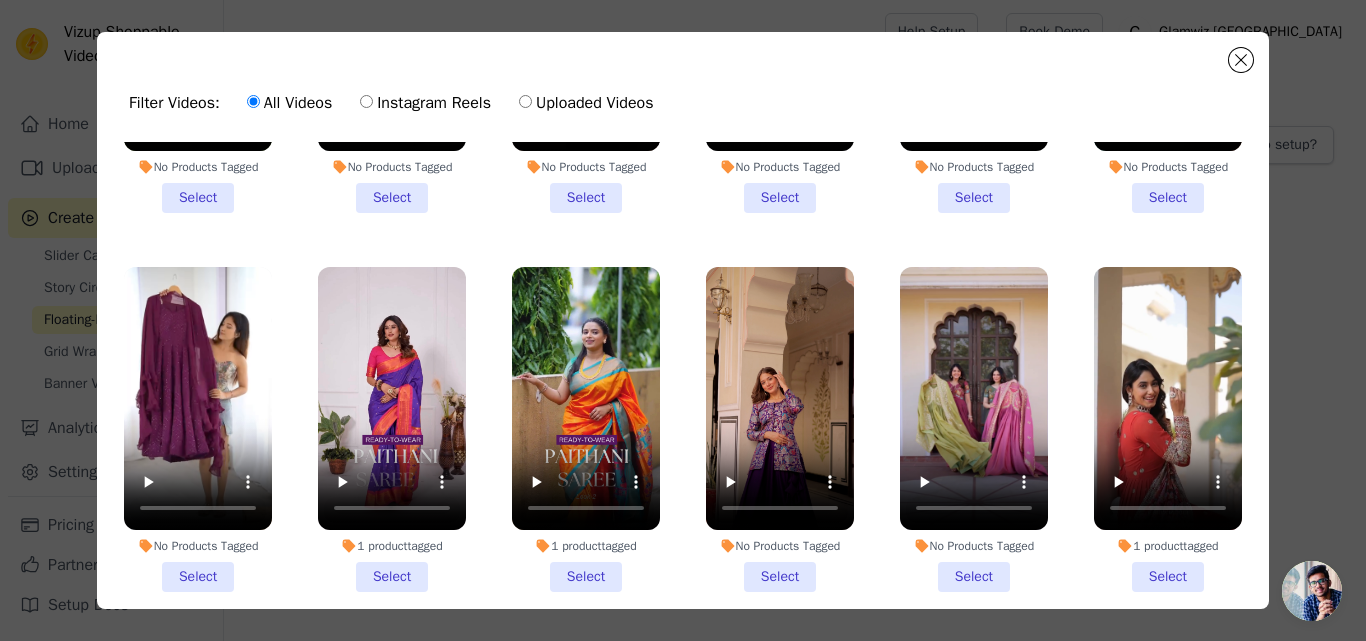 click on "1   product  tagged     Select" at bounding box center (586, 429) 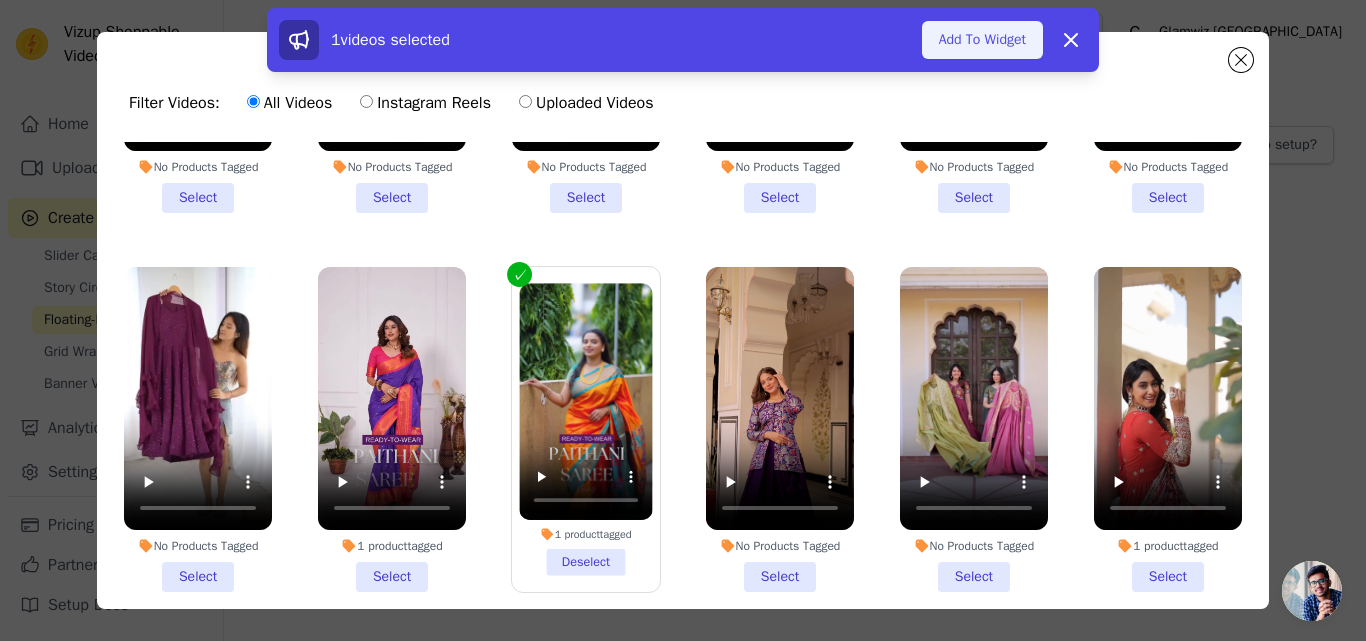 click on "Add To Widget" at bounding box center [982, 40] 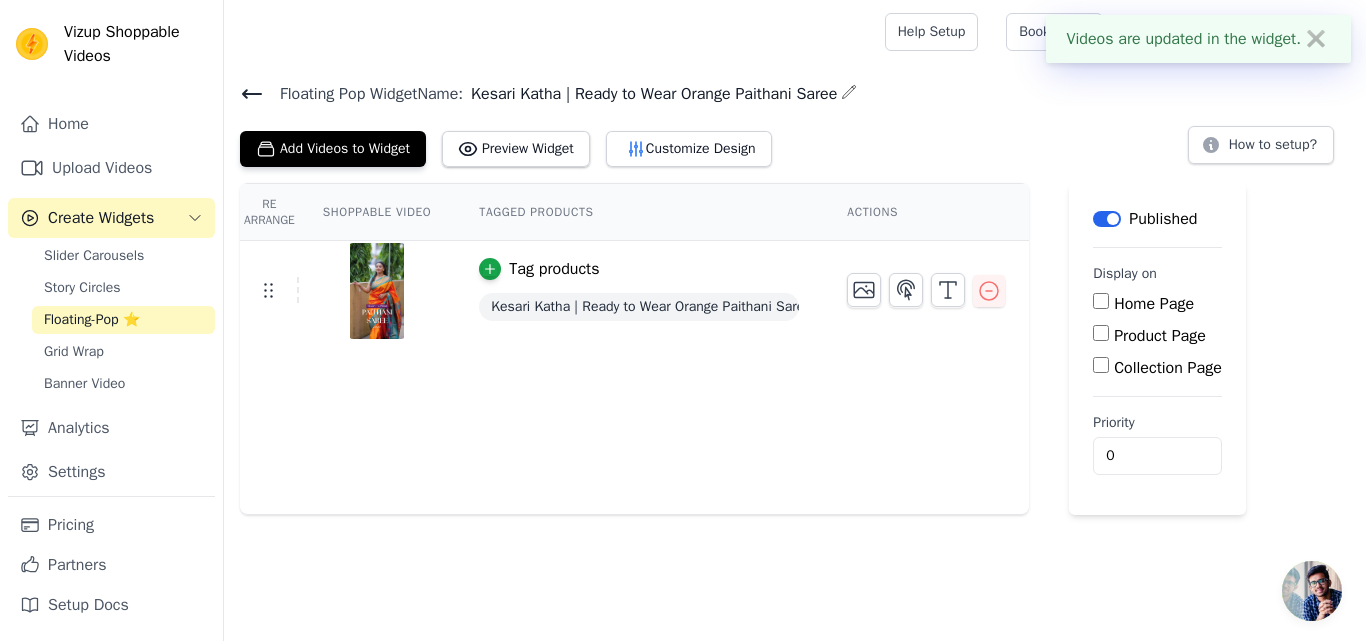 click on "Product Page" at bounding box center [1101, 333] 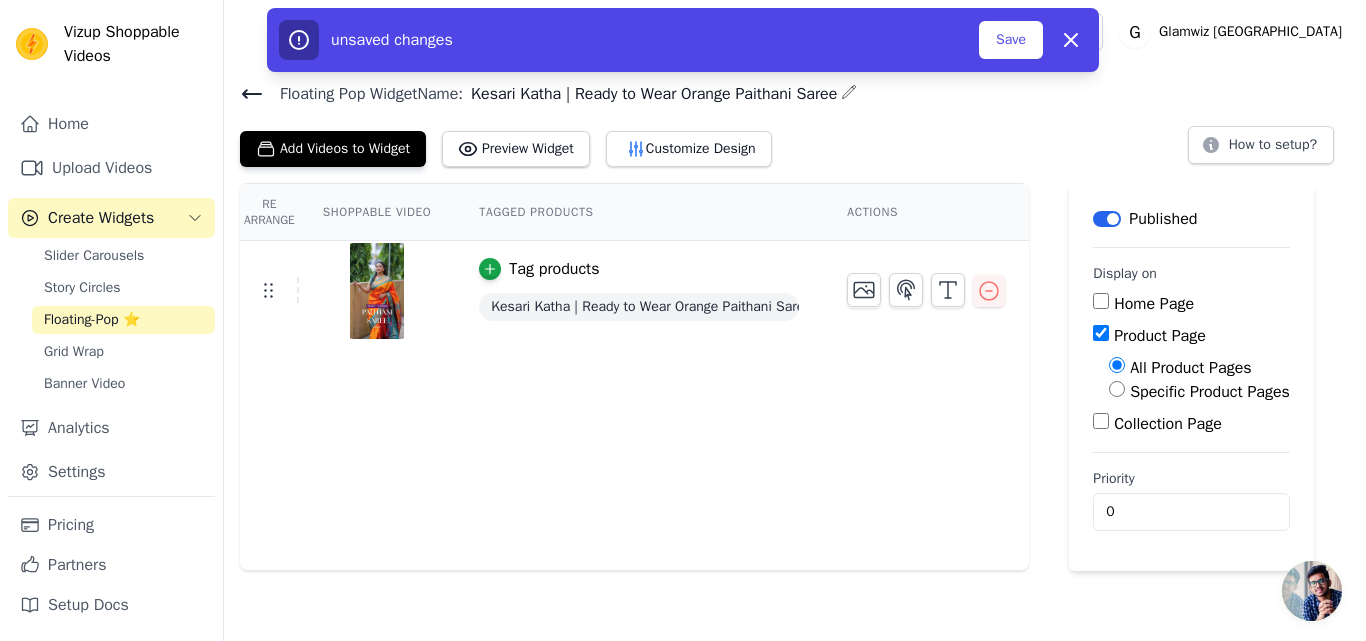click on "Specific Product Pages" at bounding box center (1117, 389) 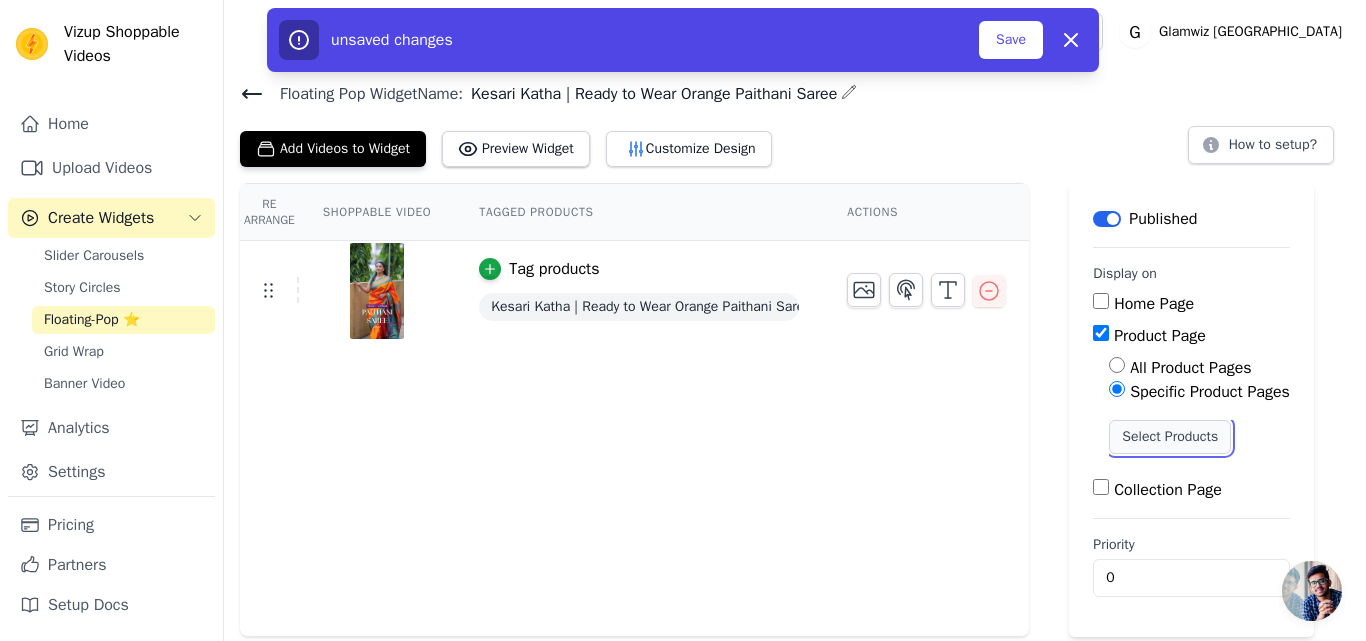 click on "Select Products" at bounding box center (1170, 437) 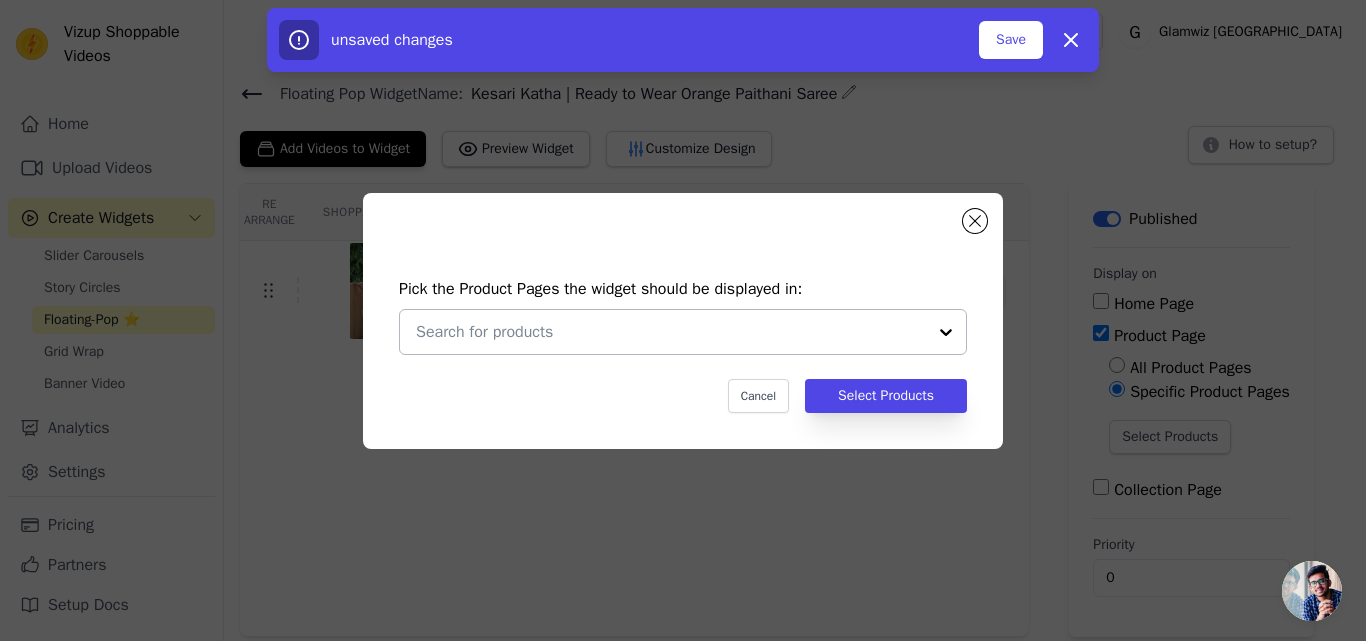 click at bounding box center (671, 332) 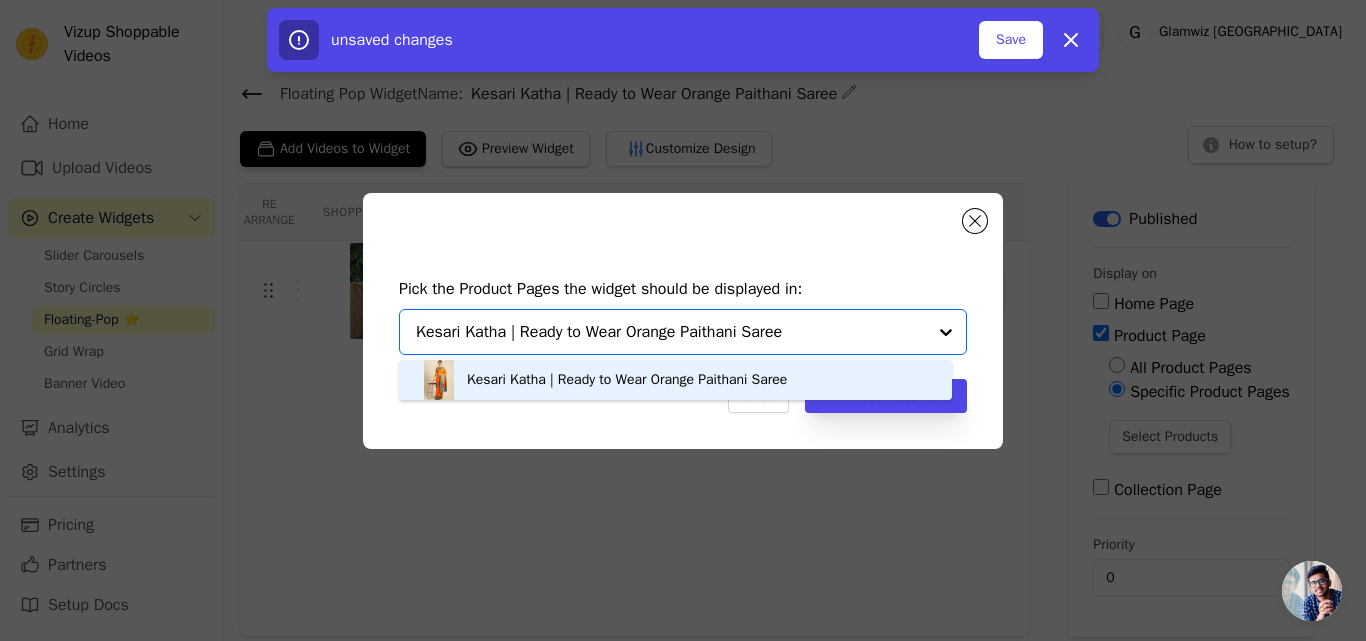 click on "Kesari Katha | Ready to Wear Orange Paithani Saree" at bounding box center [627, 380] 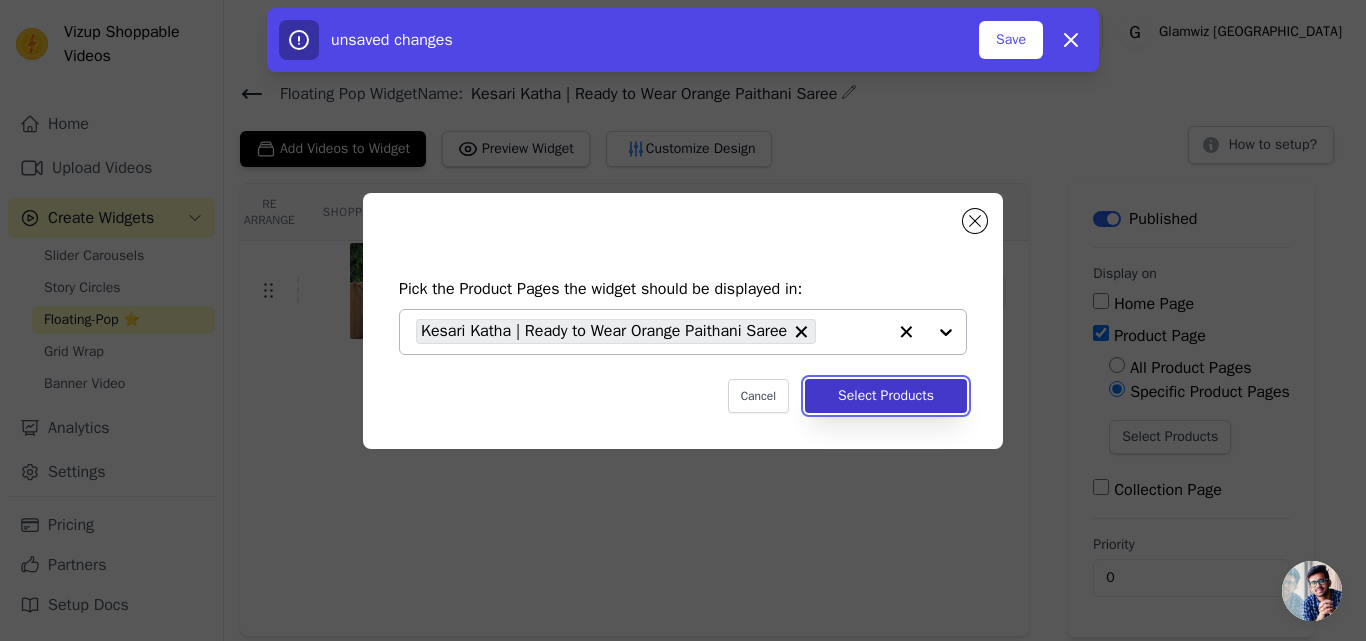 click on "Select Products" at bounding box center [886, 396] 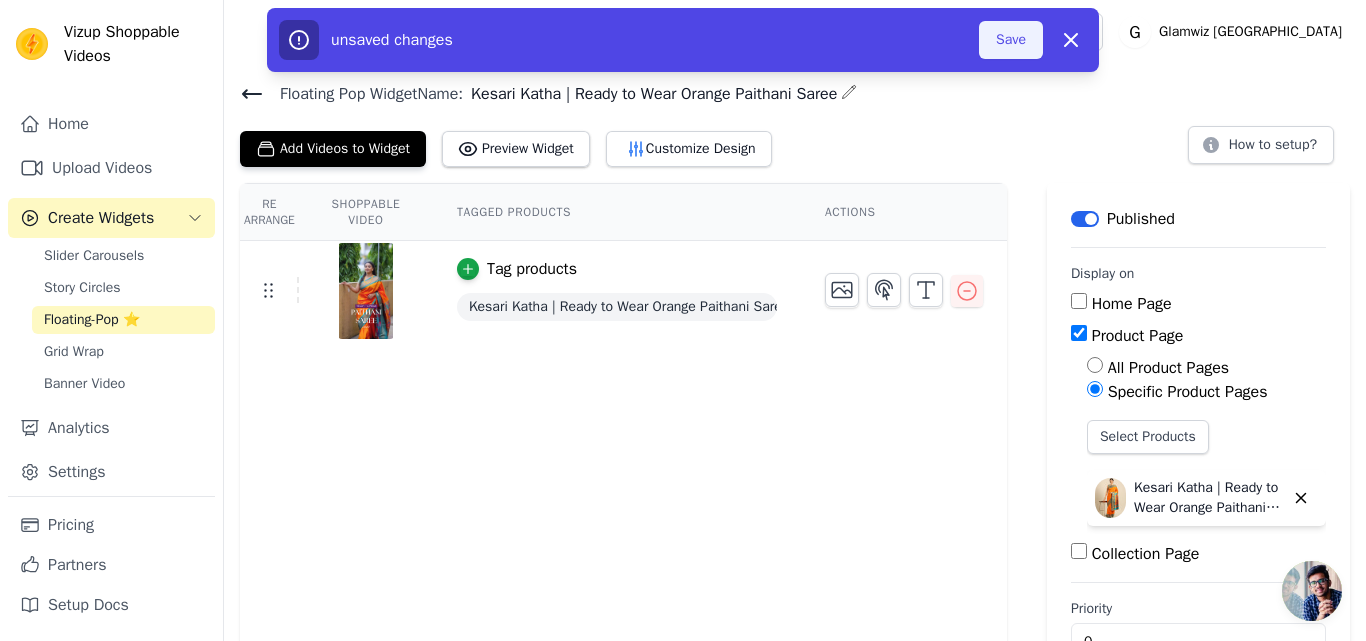 click on "Save" at bounding box center [1011, 40] 